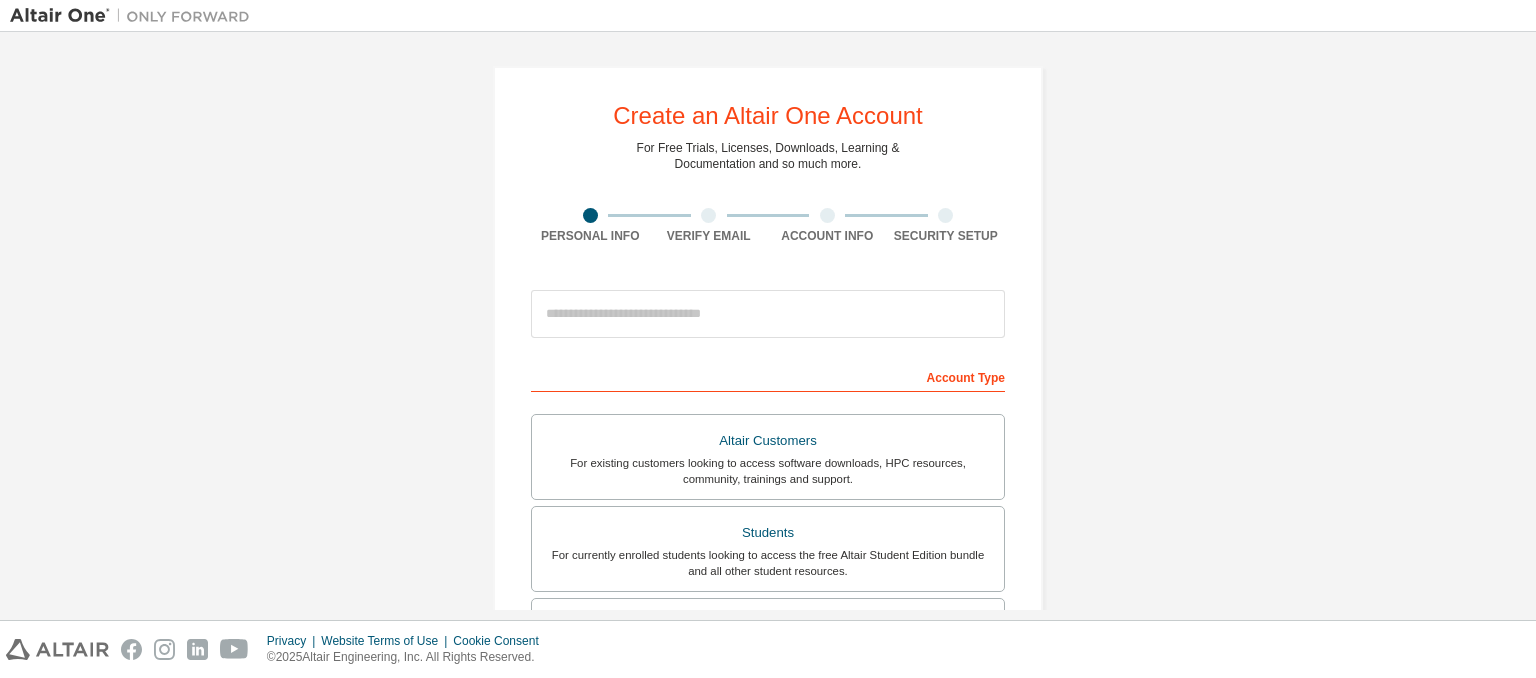 scroll, scrollTop: 0, scrollLeft: 0, axis: both 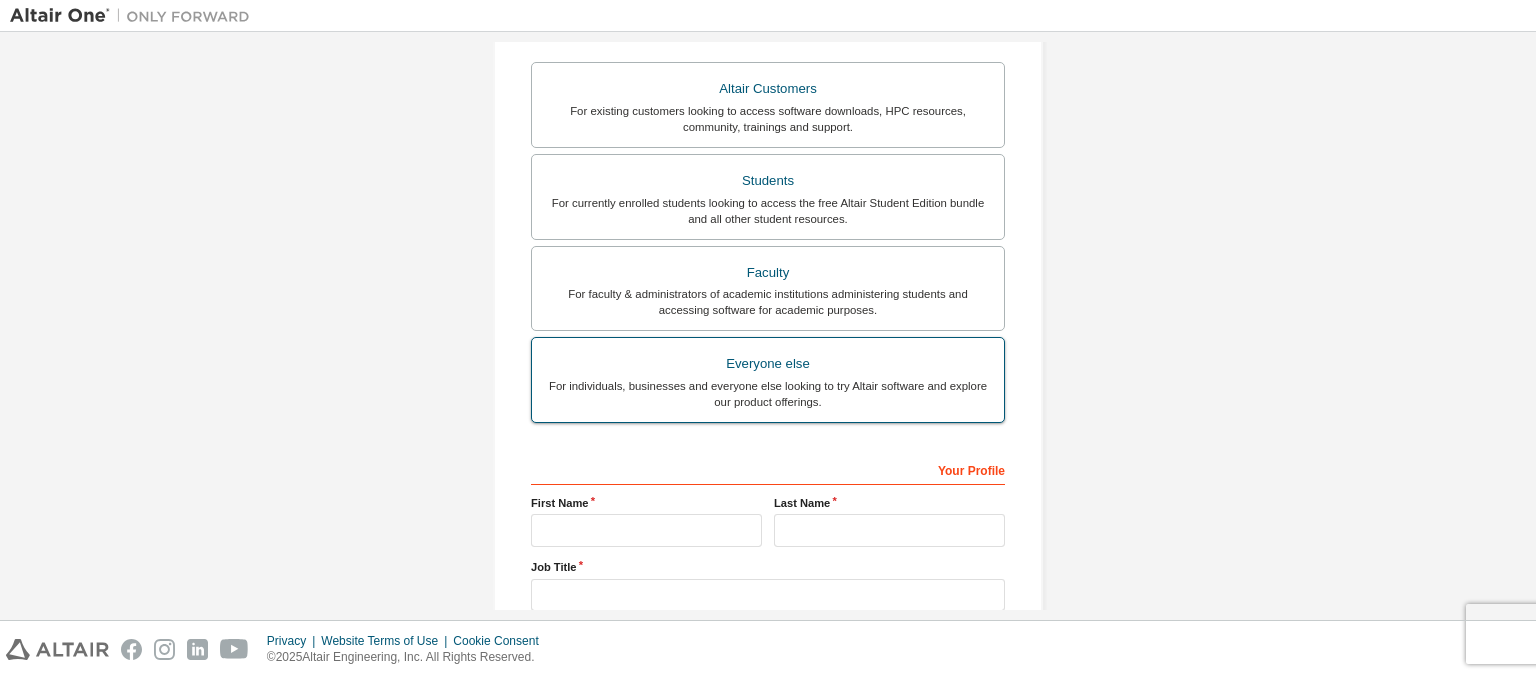 click on "For individuals, businesses and everyone else looking to try Altair software and explore our product offerings." at bounding box center (768, 394) 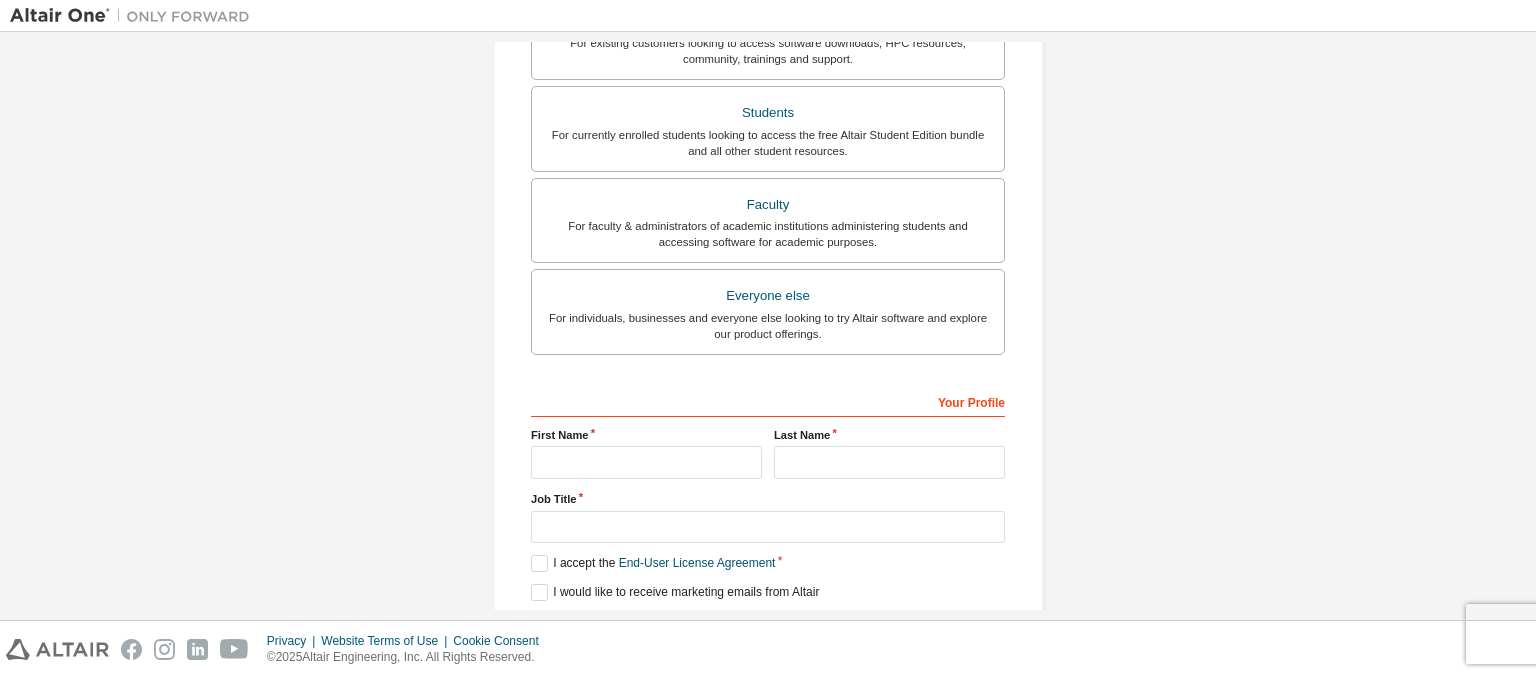 scroll, scrollTop: 424, scrollLeft: 0, axis: vertical 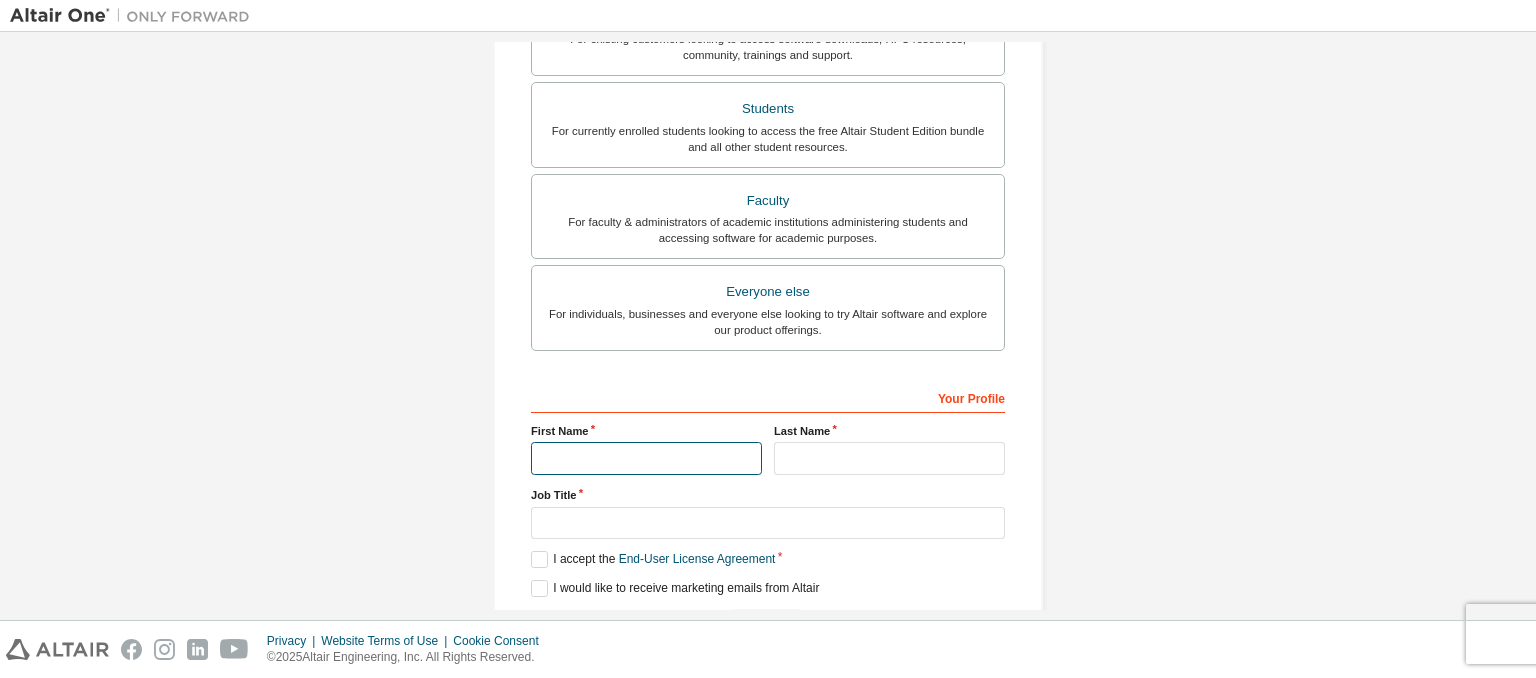 click at bounding box center [646, 458] 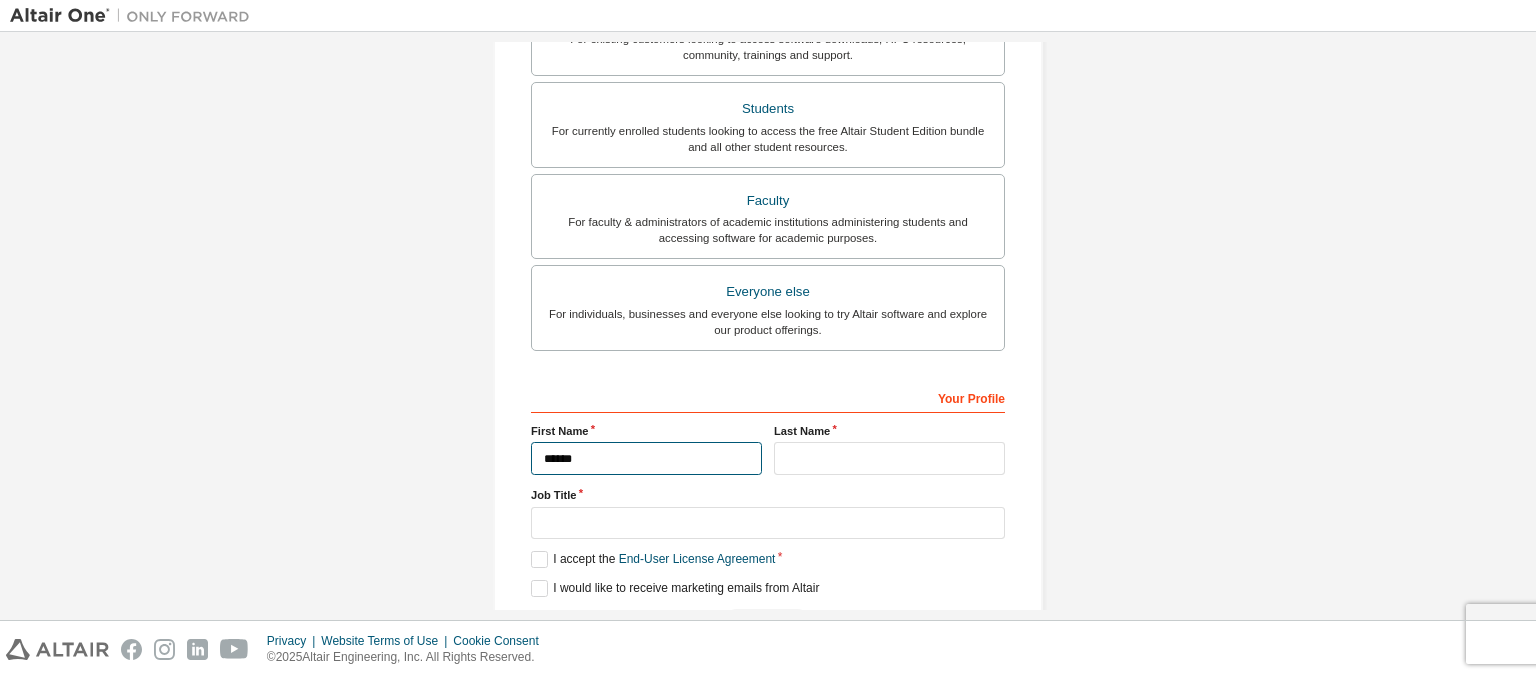 click on "******" at bounding box center [646, 458] 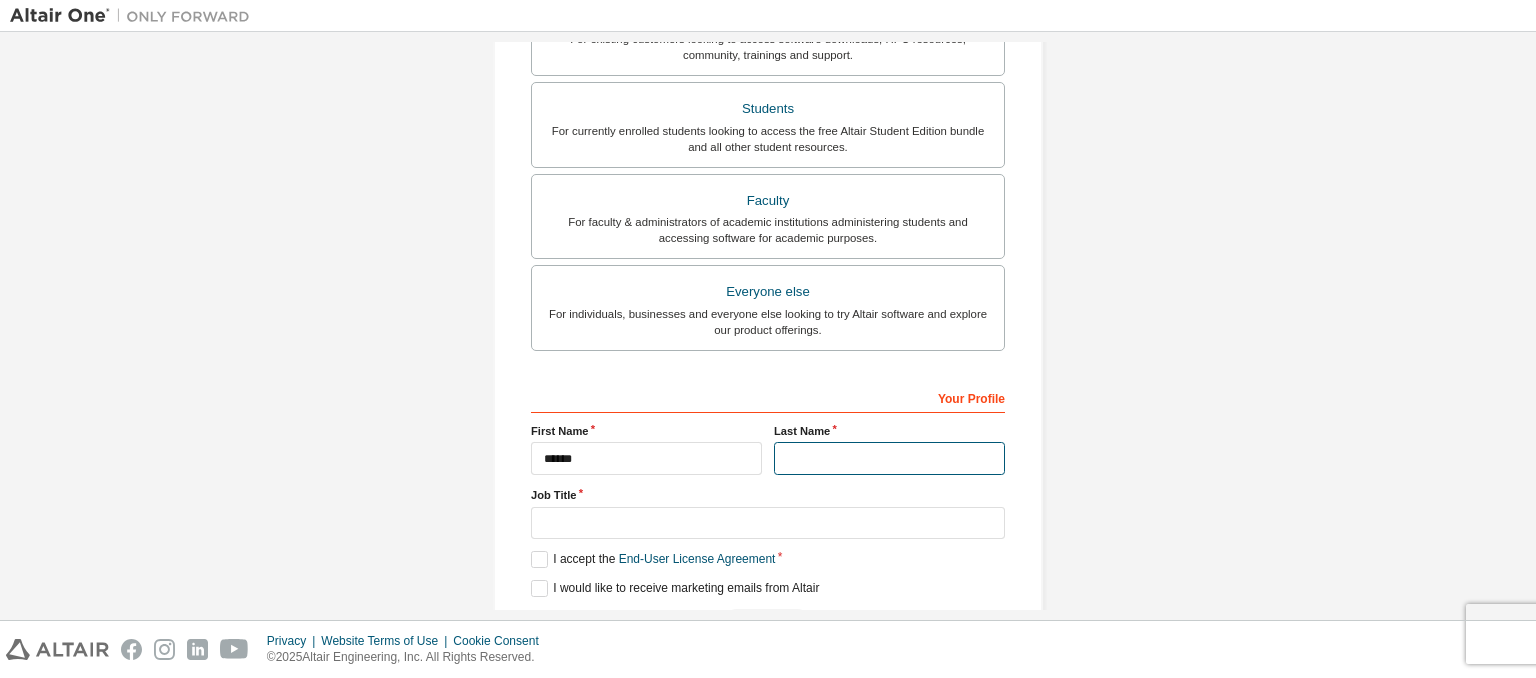 click at bounding box center [889, 458] 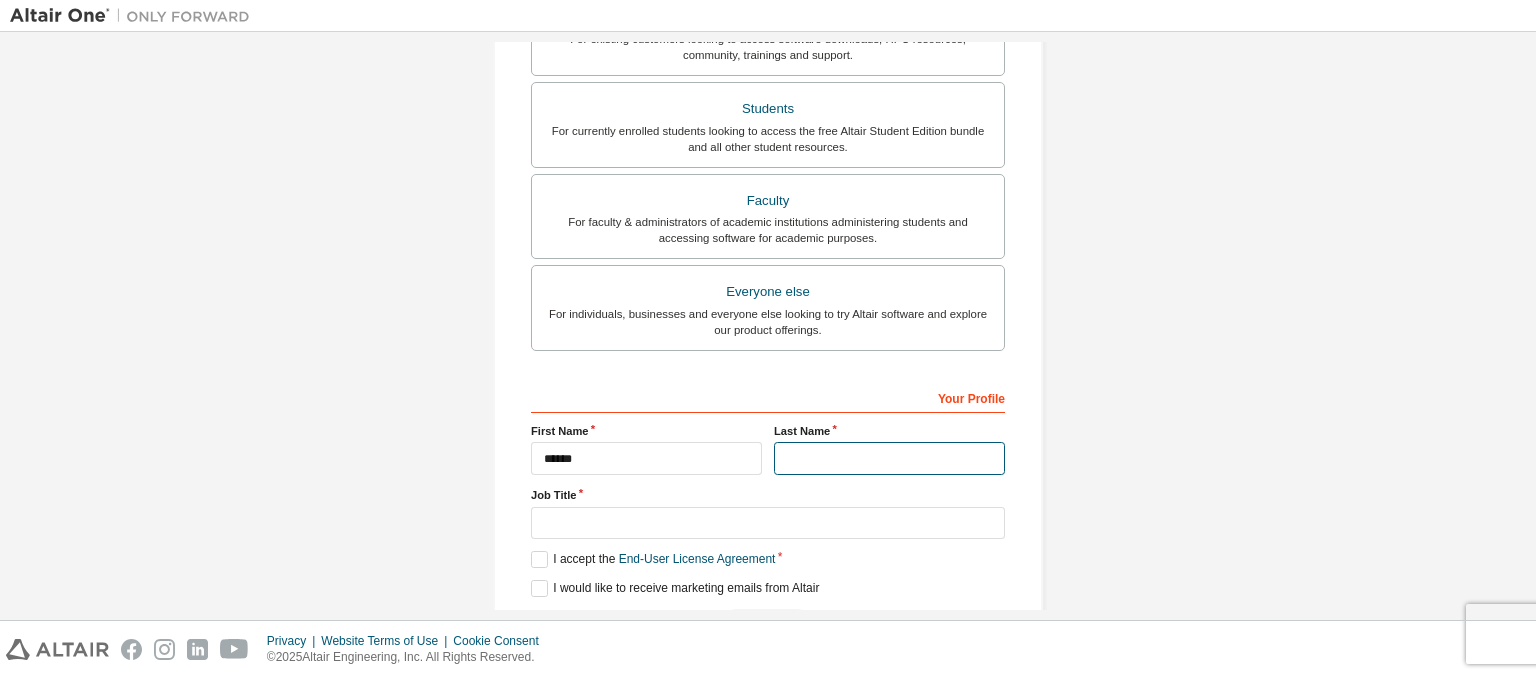 type on "******" 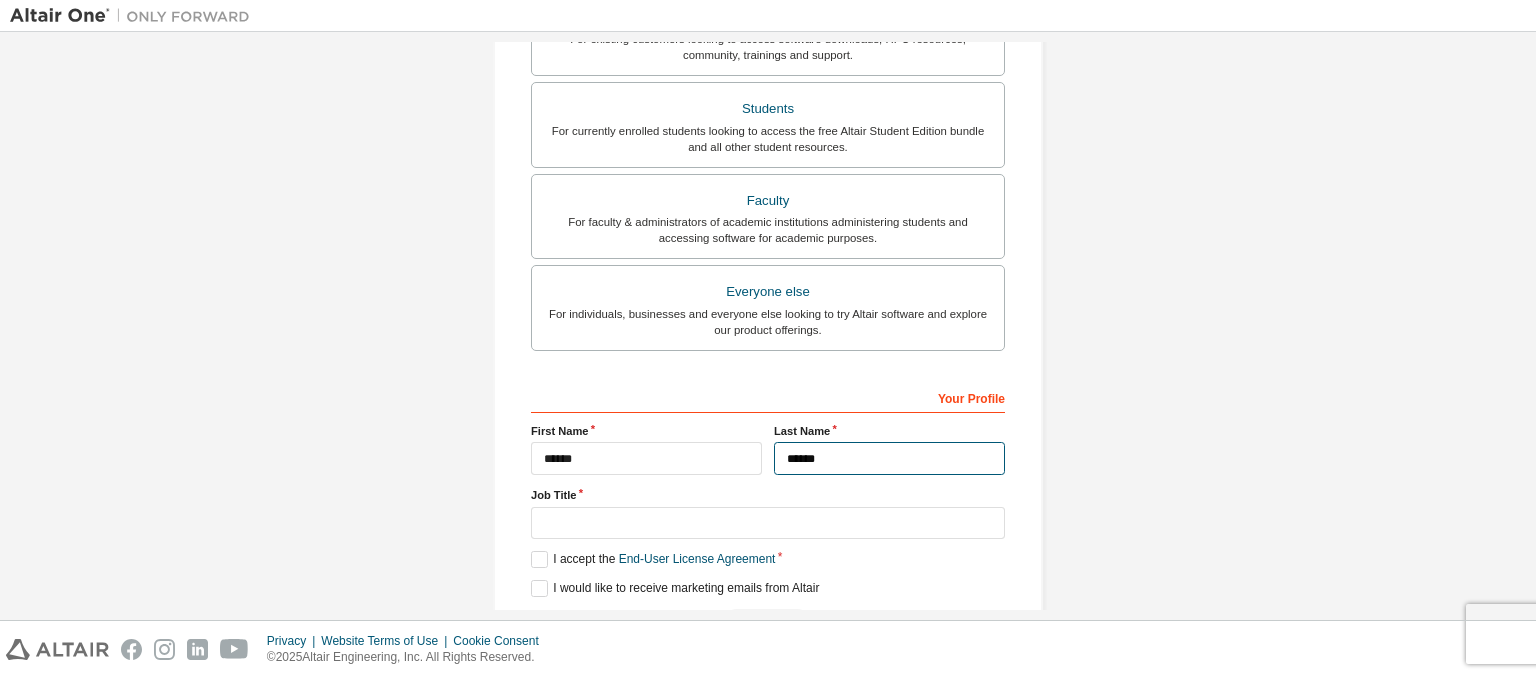 scroll, scrollTop: 487, scrollLeft: 0, axis: vertical 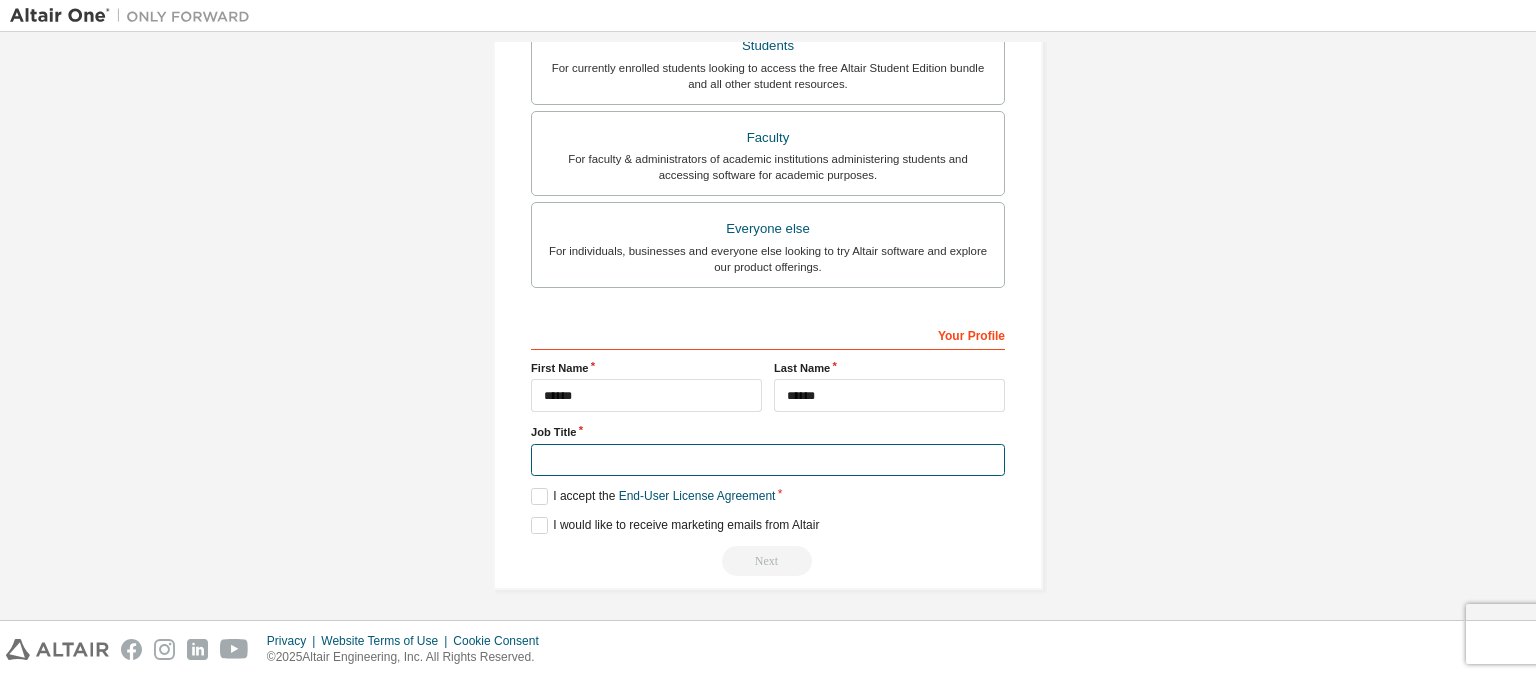 click at bounding box center (768, 460) 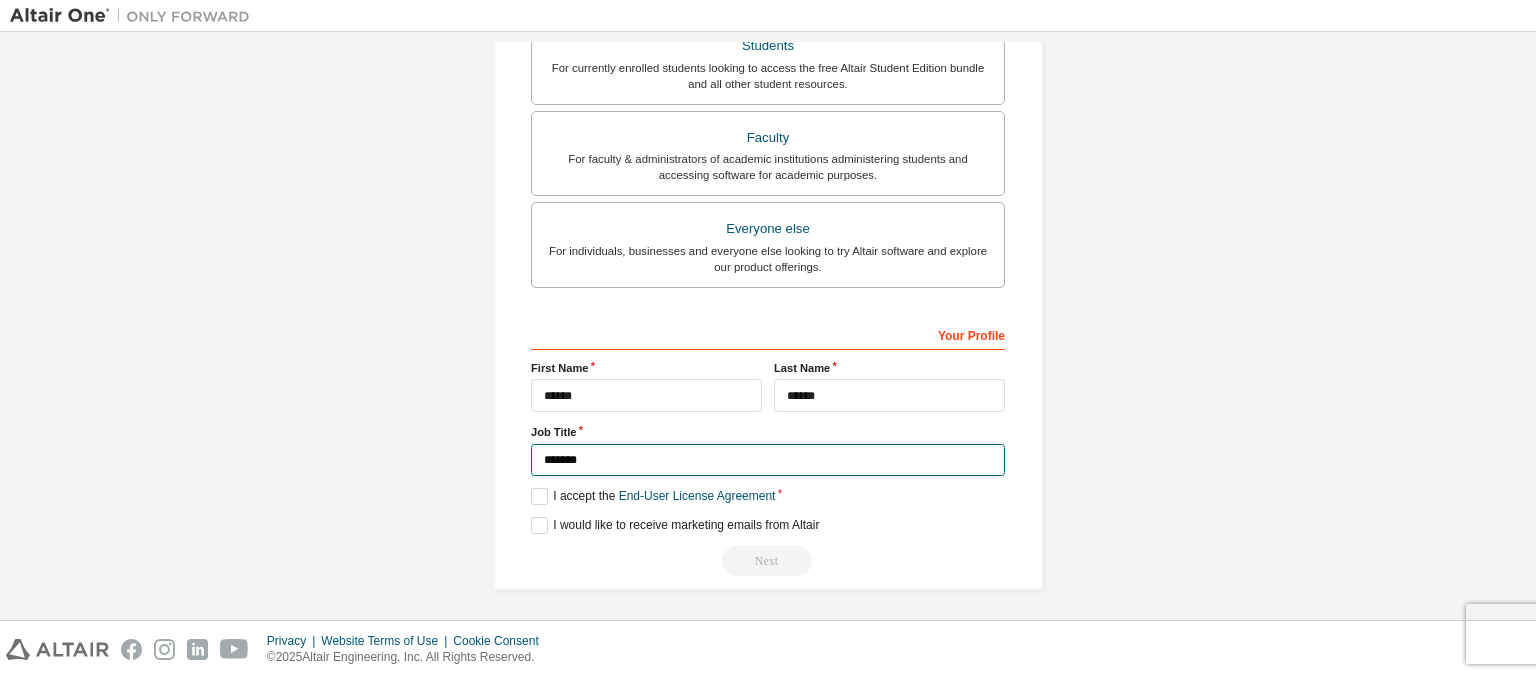 type on "*******" 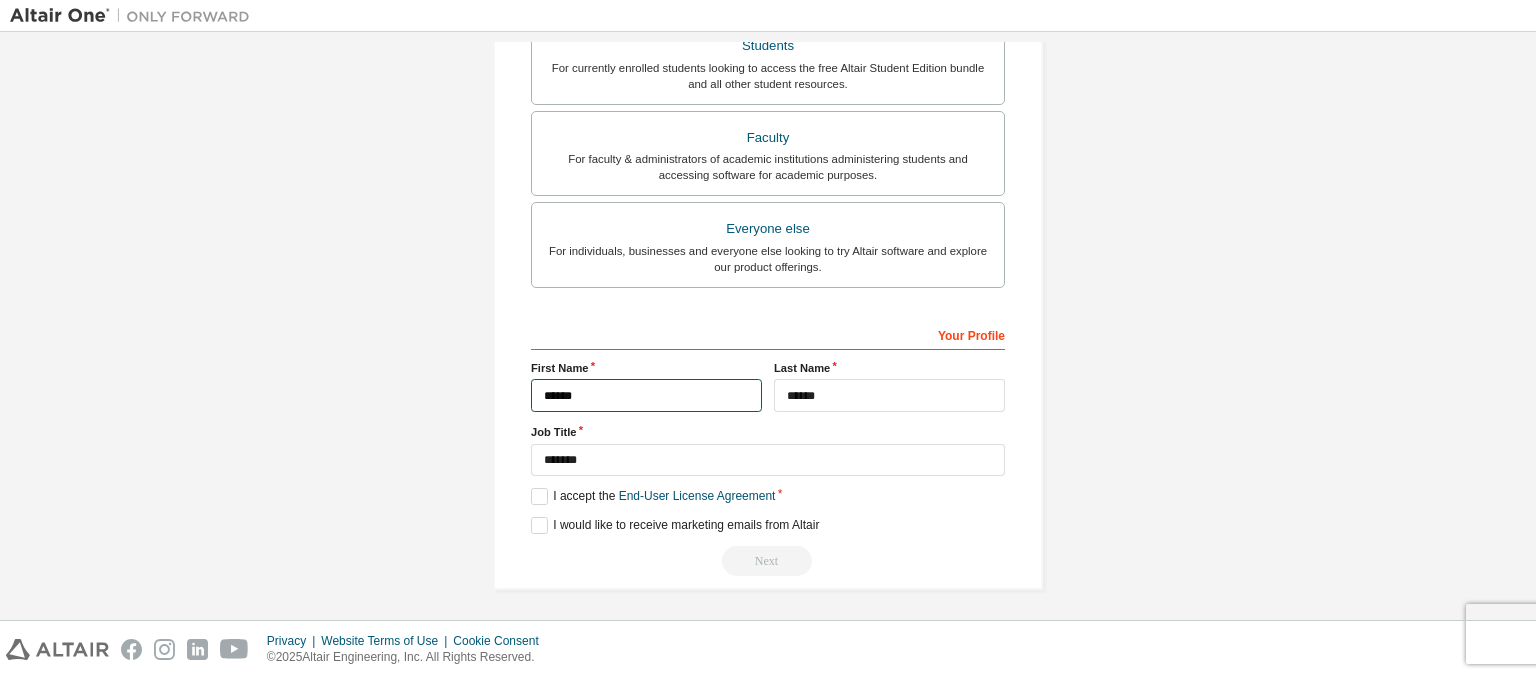 click on "******" at bounding box center (646, 395) 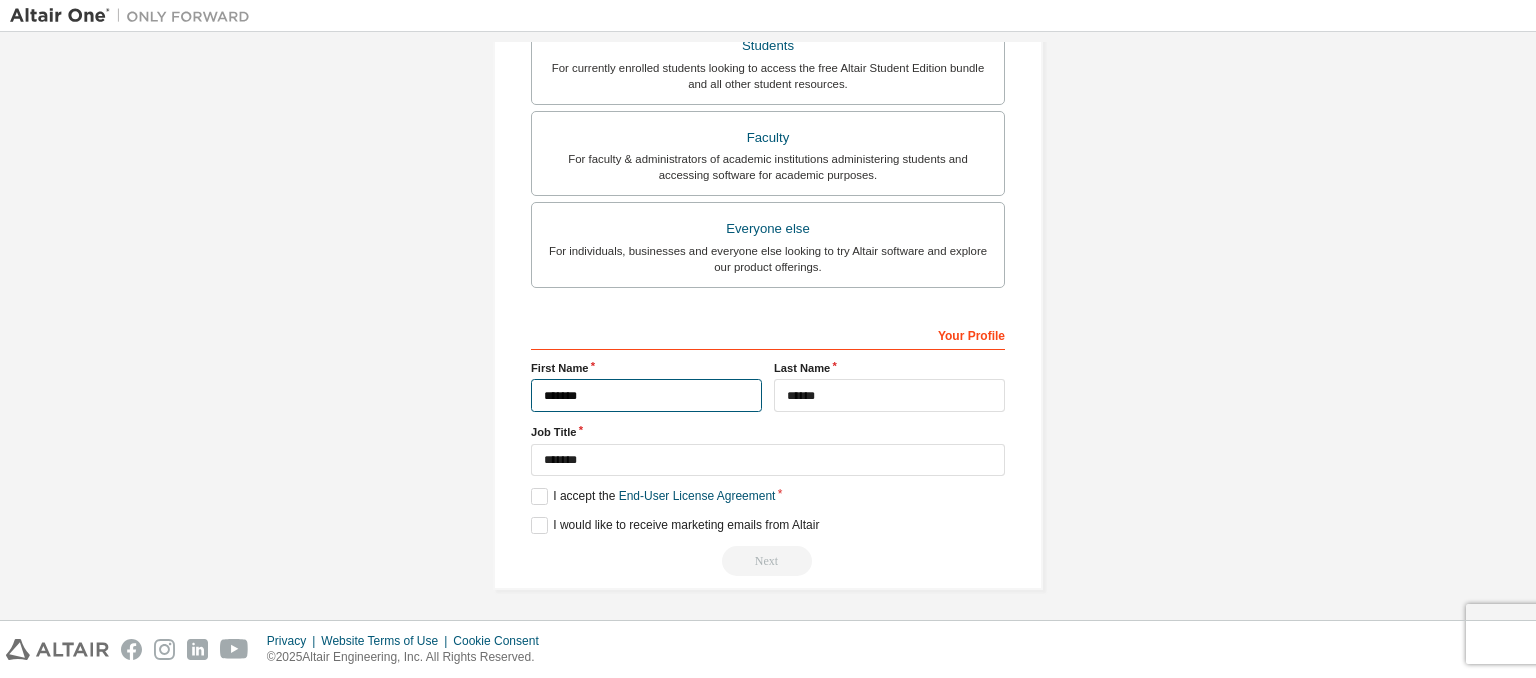 type on "******" 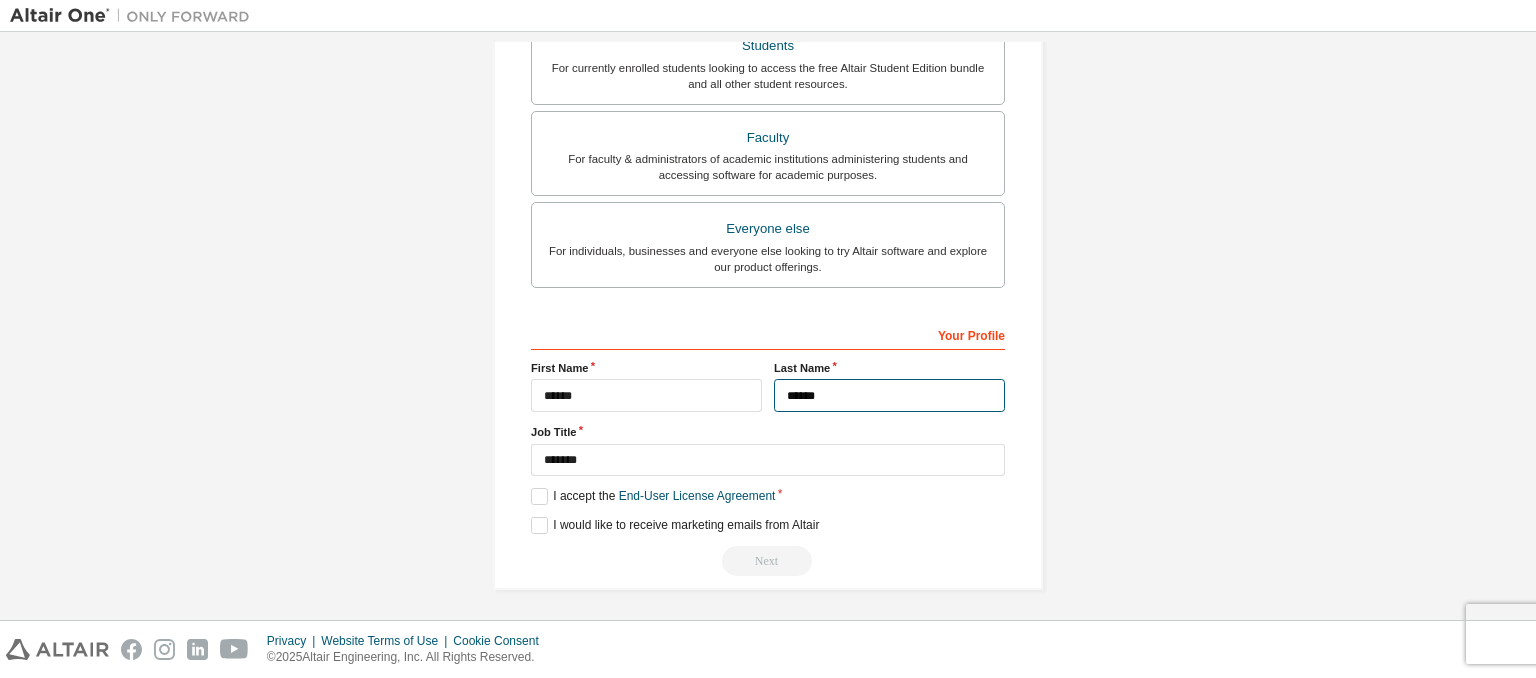 click on "******" at bounding box center (889, 395) 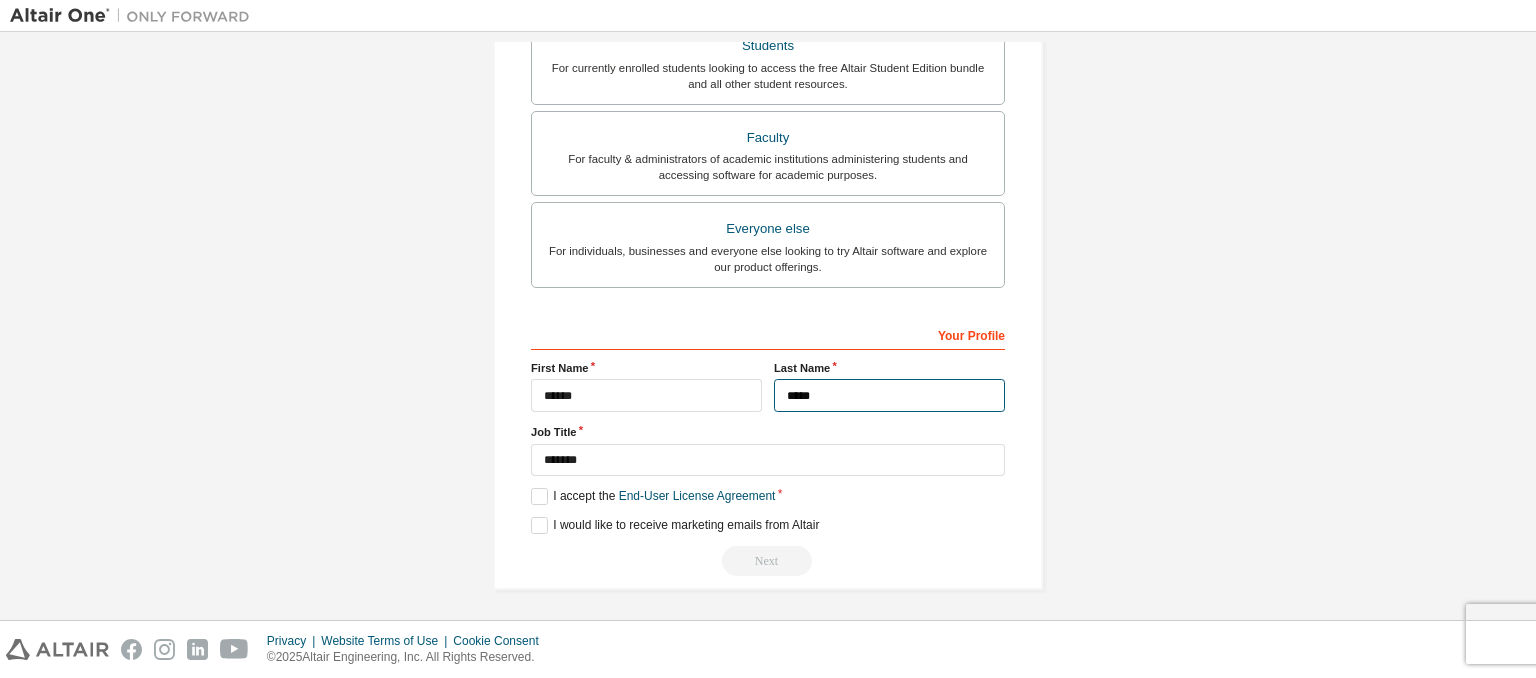 click on "*****" at bounding box center [889, 395] 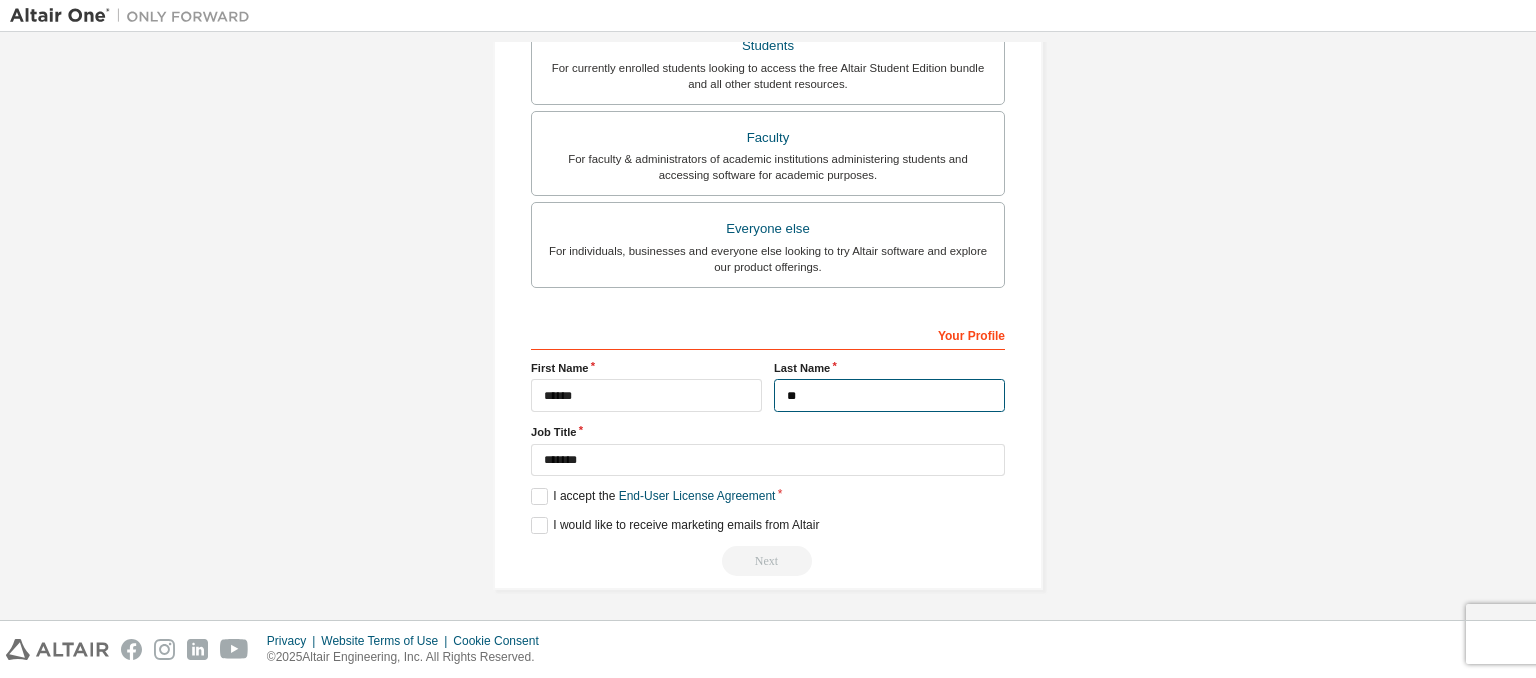type on "*" 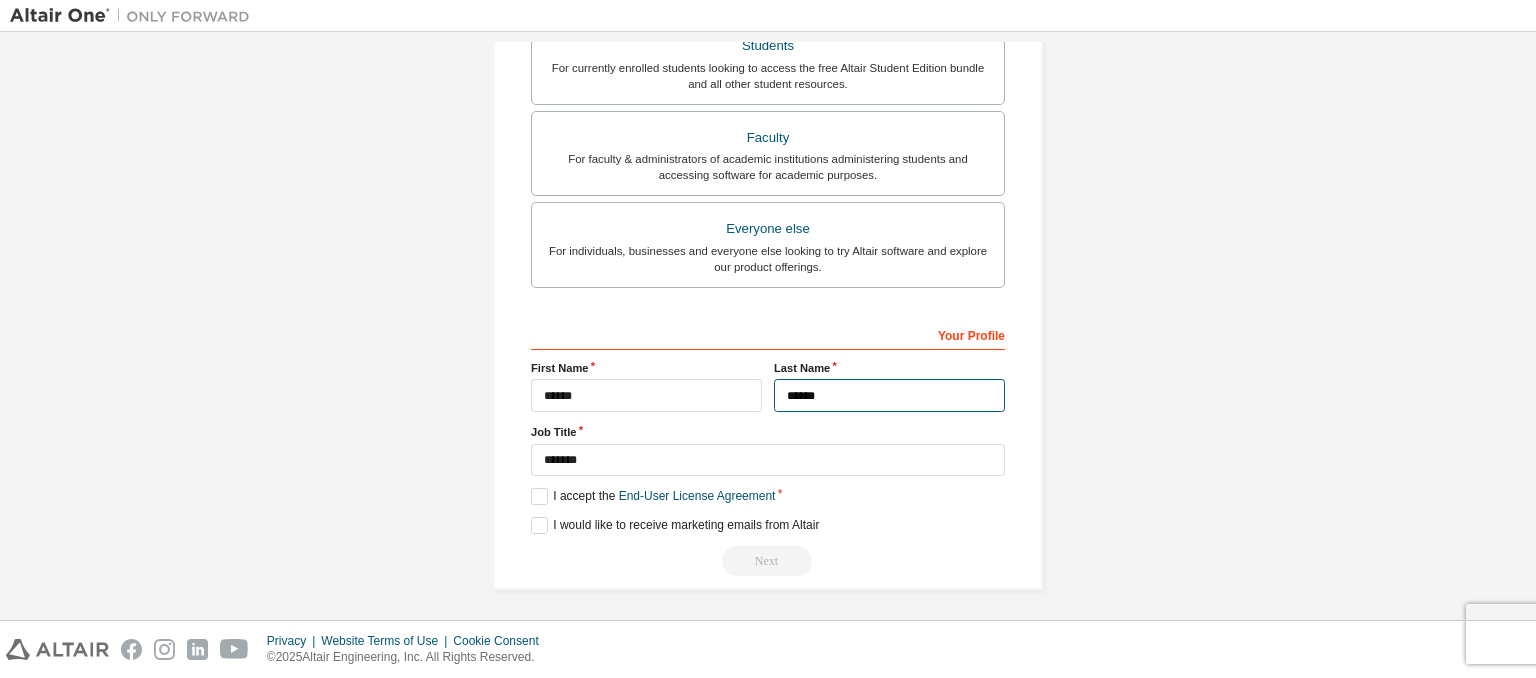 click on "******" at bounding box center (889, 395) 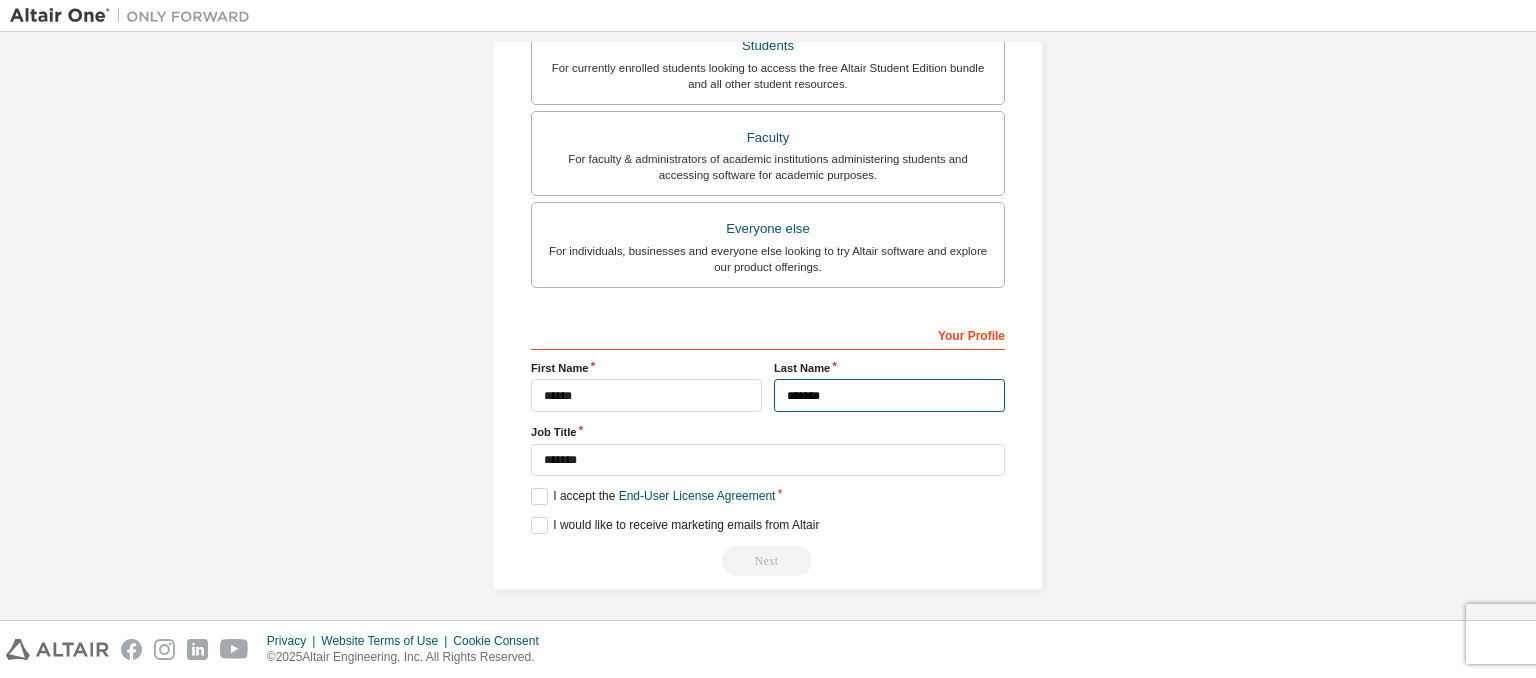 type on "******" 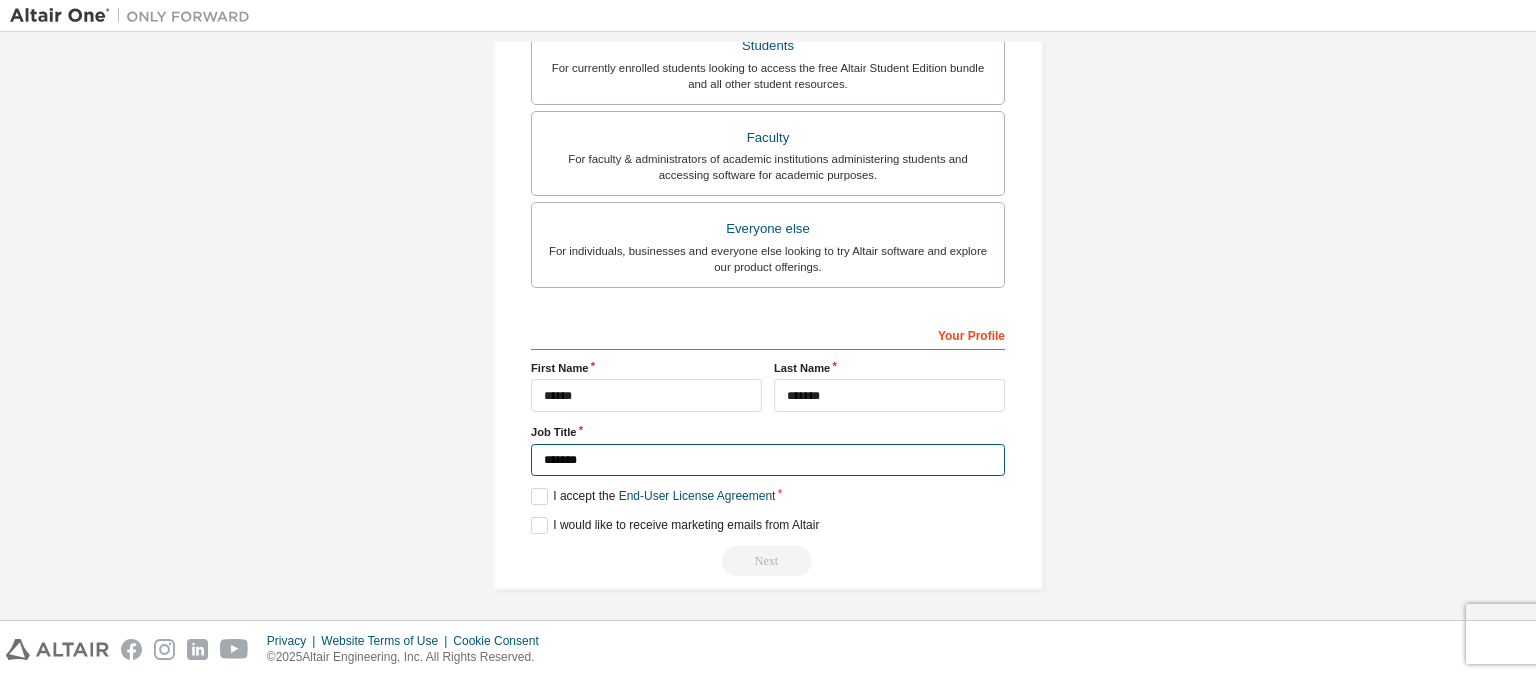 click on "*******" at bounding box center [768, 460] 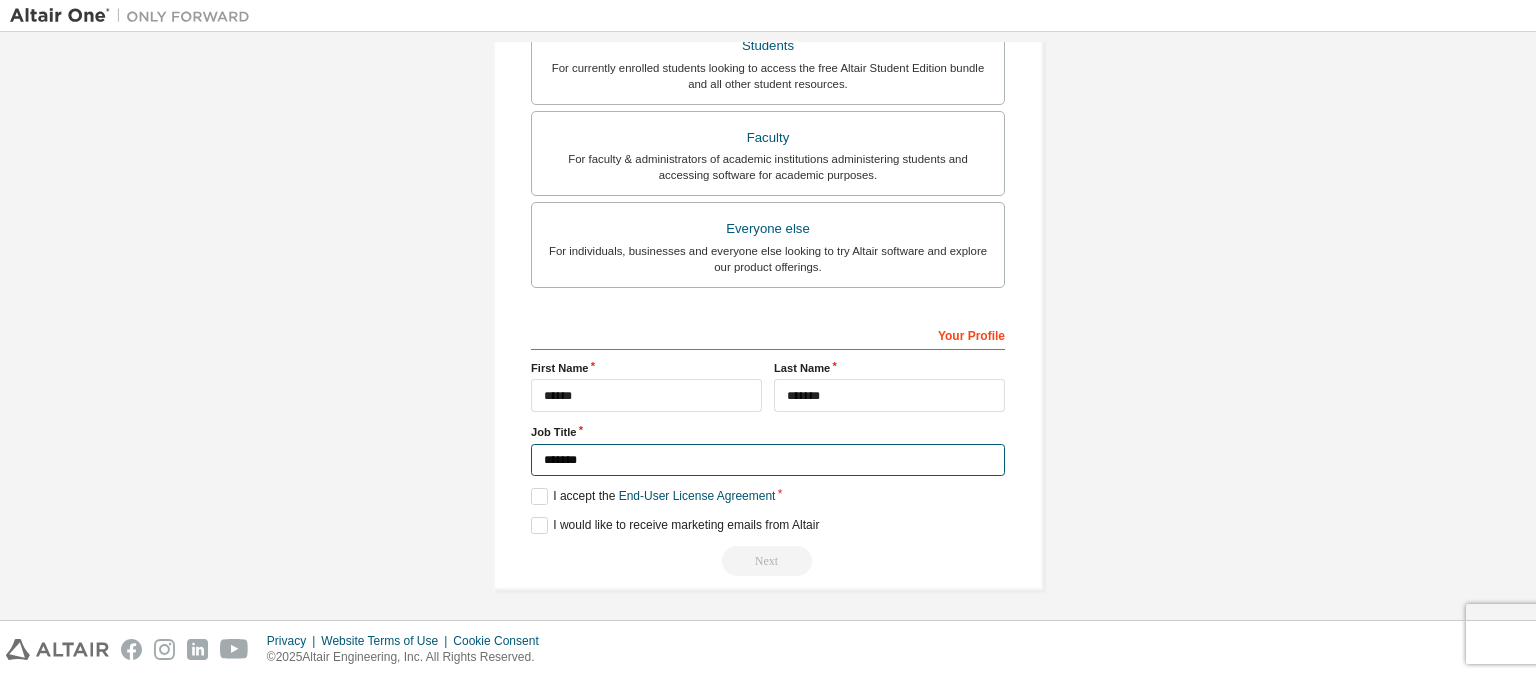 click on "*******" at bounding box center [768, 460] 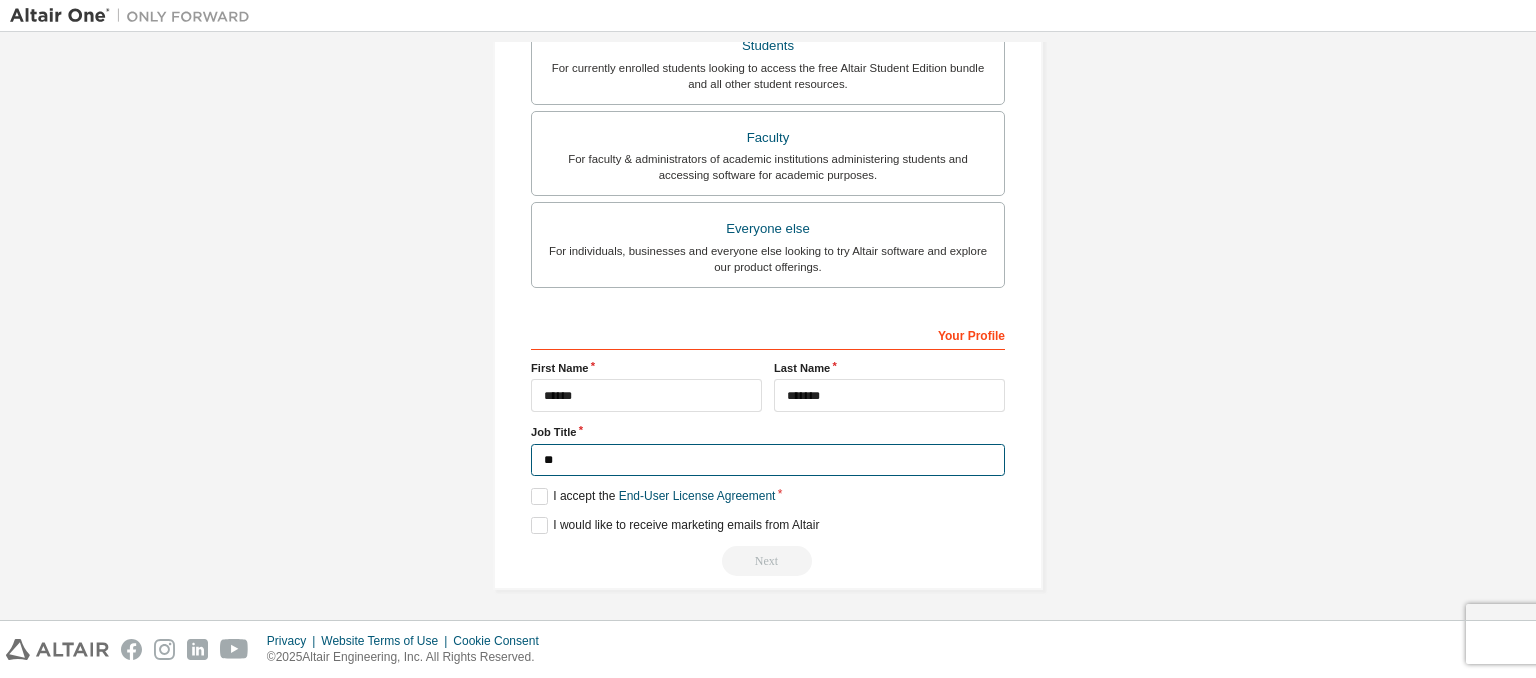 type on "*" 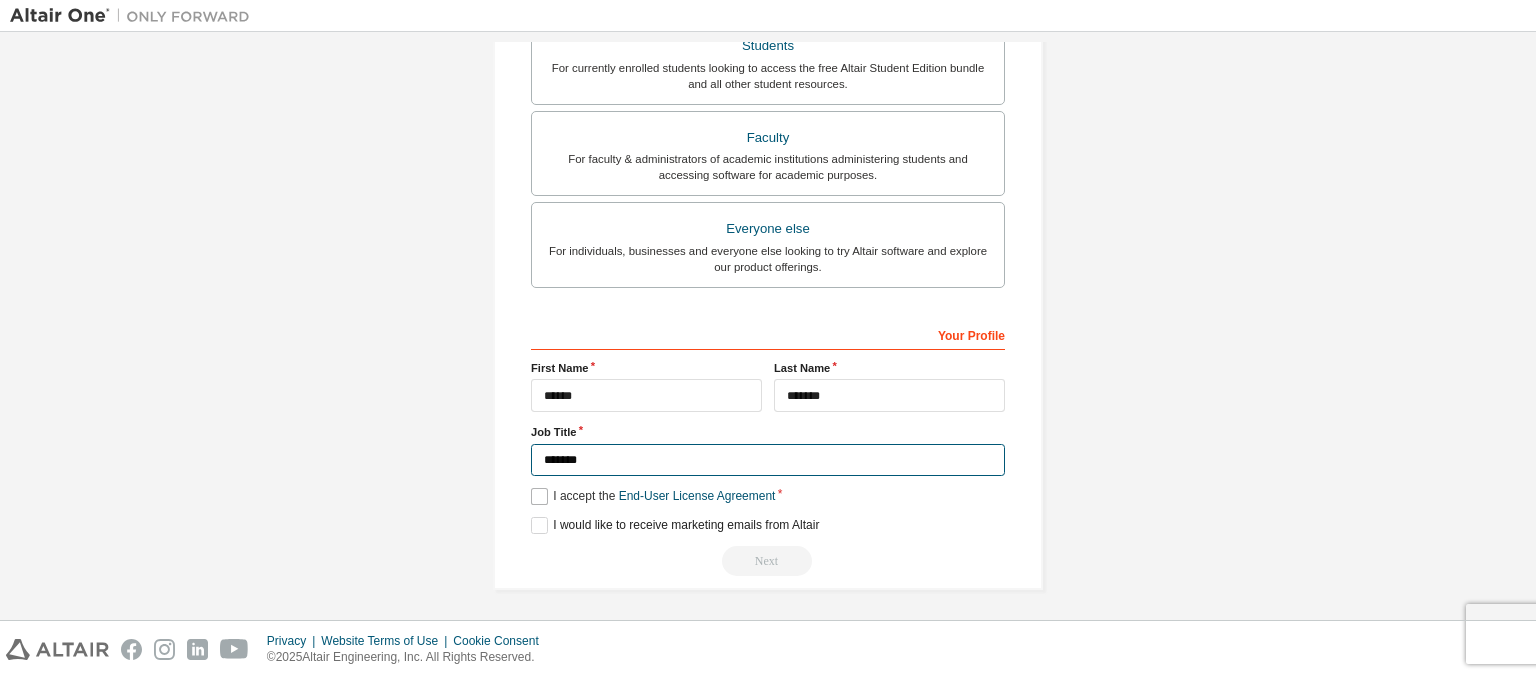 type on "*******" 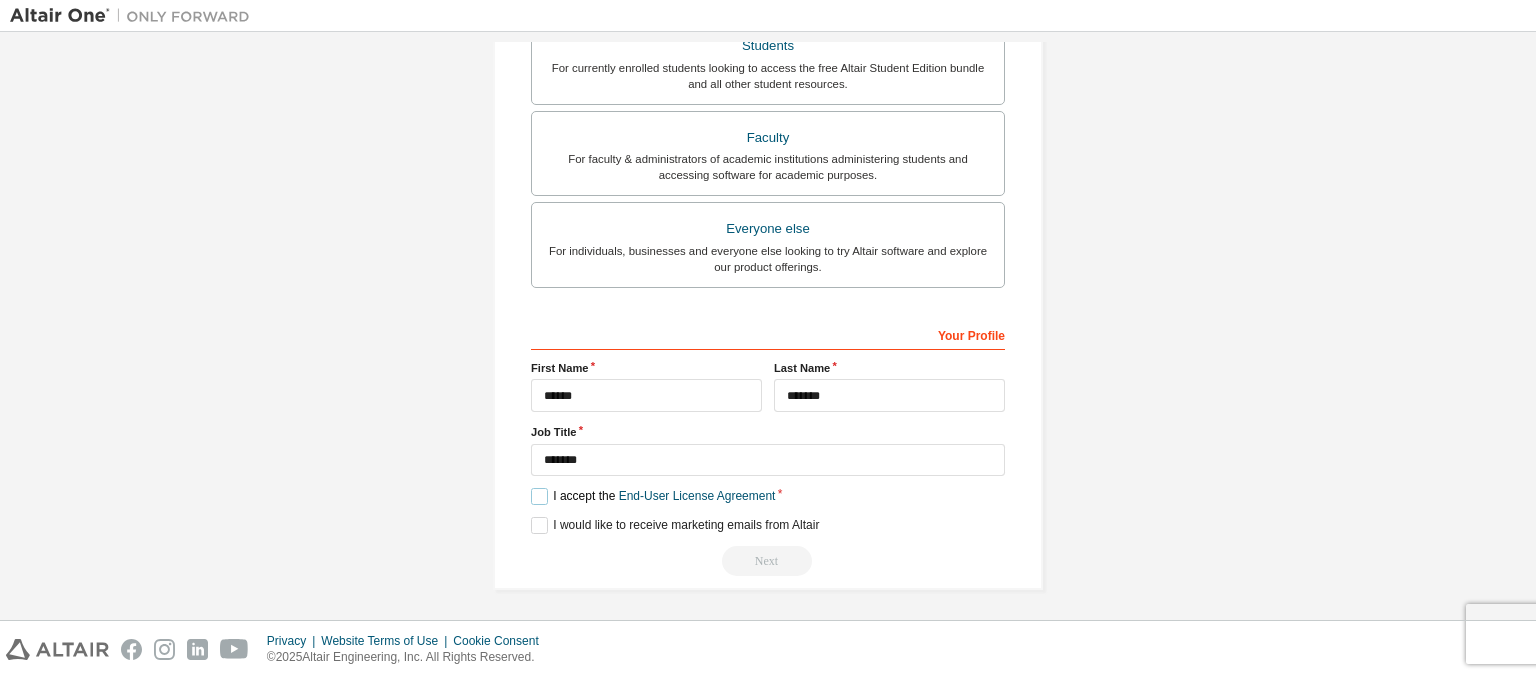 click on "I accept the    End-User License Agreement" at bounding box center [653, 496] 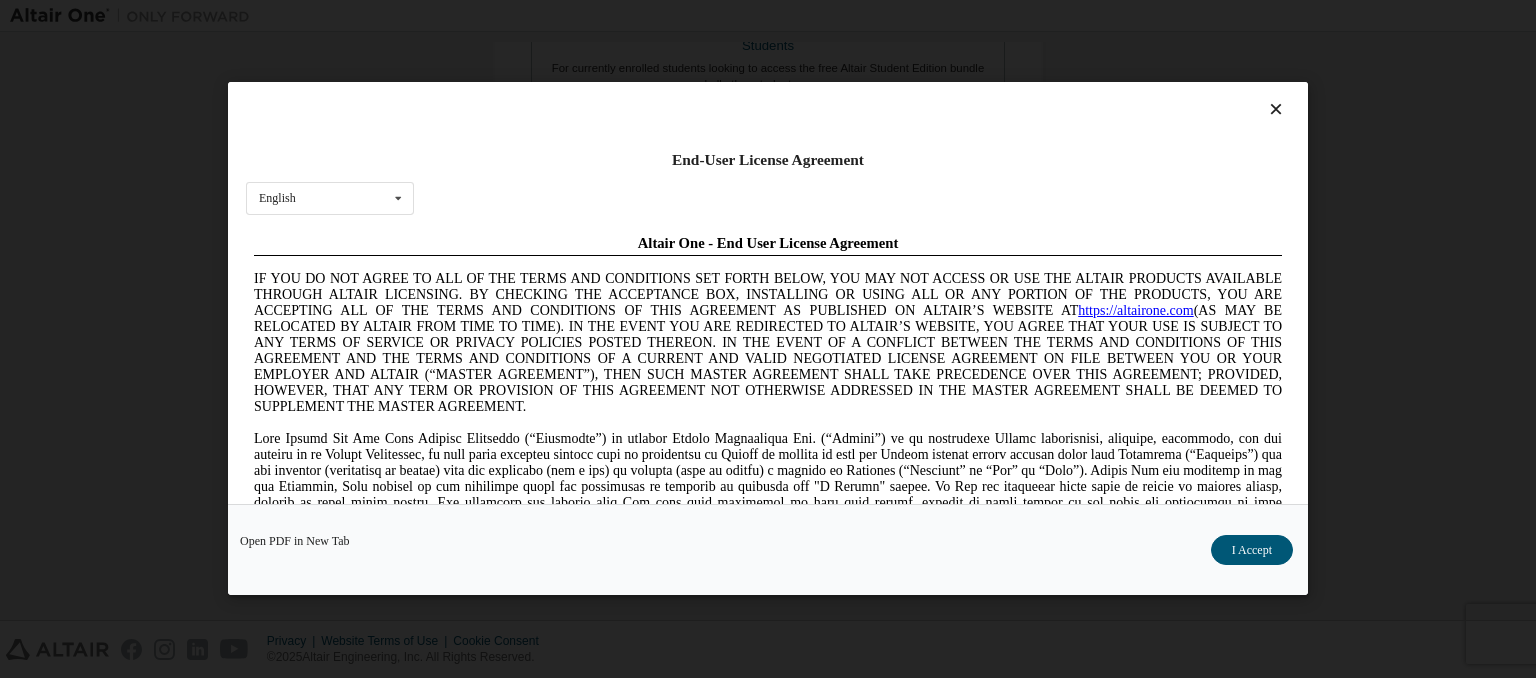 scroll, scrollTop: 0, scrollLeft: 0, axis: both 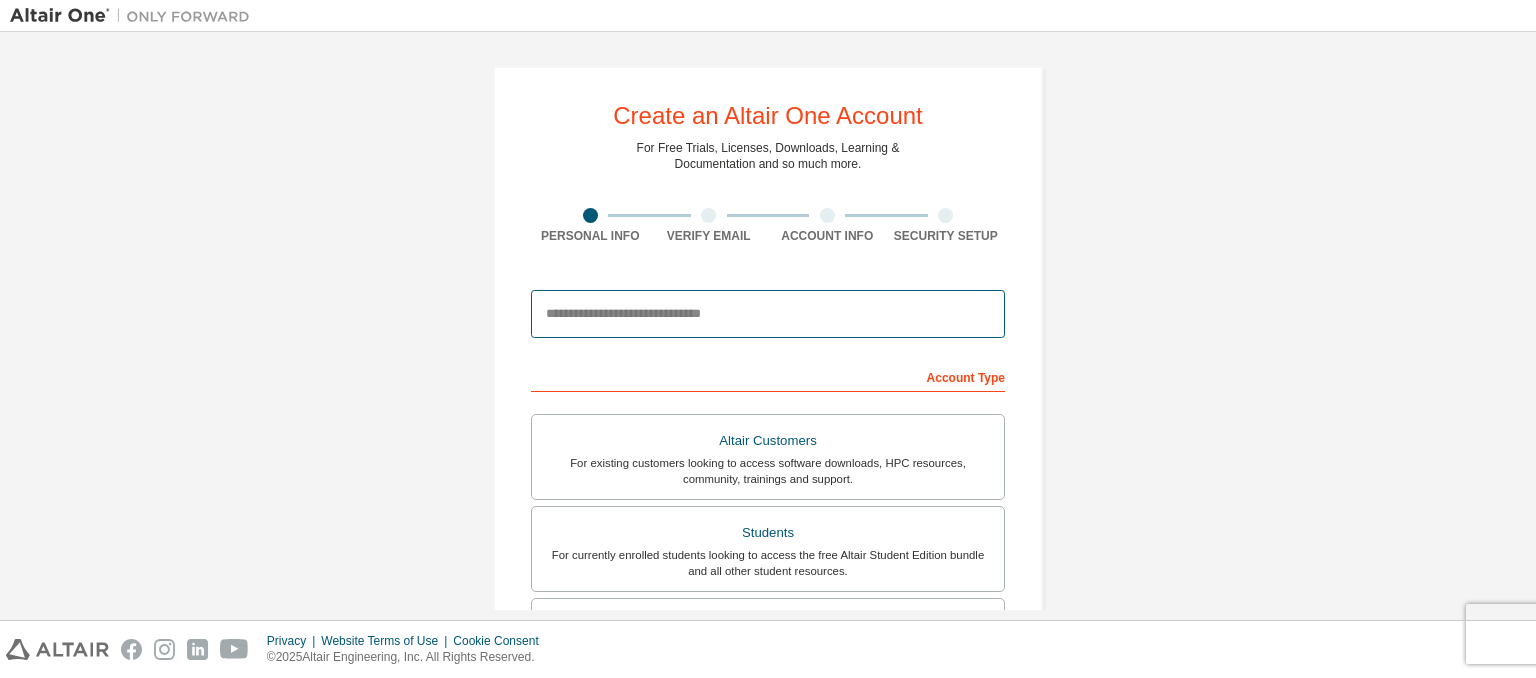 click at bounding box center (768, 314) 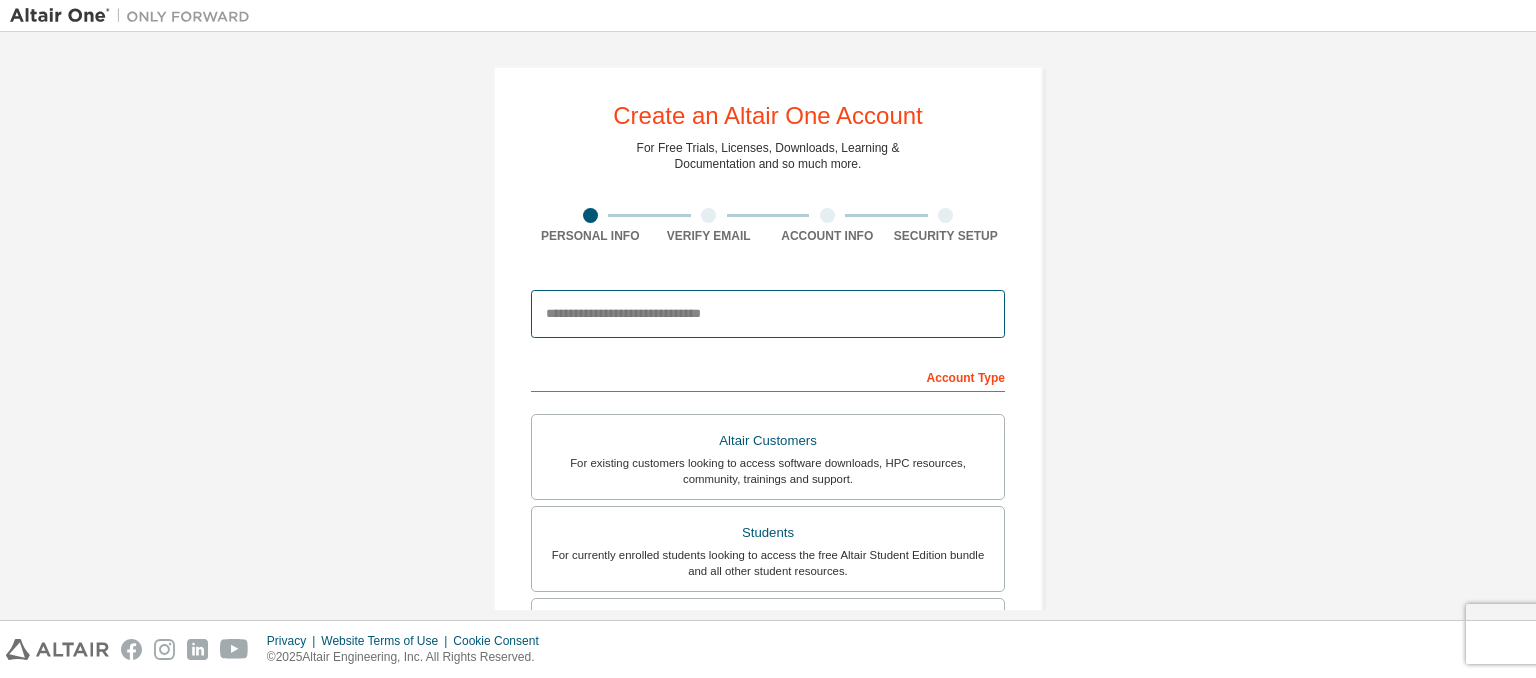 type on "**********" 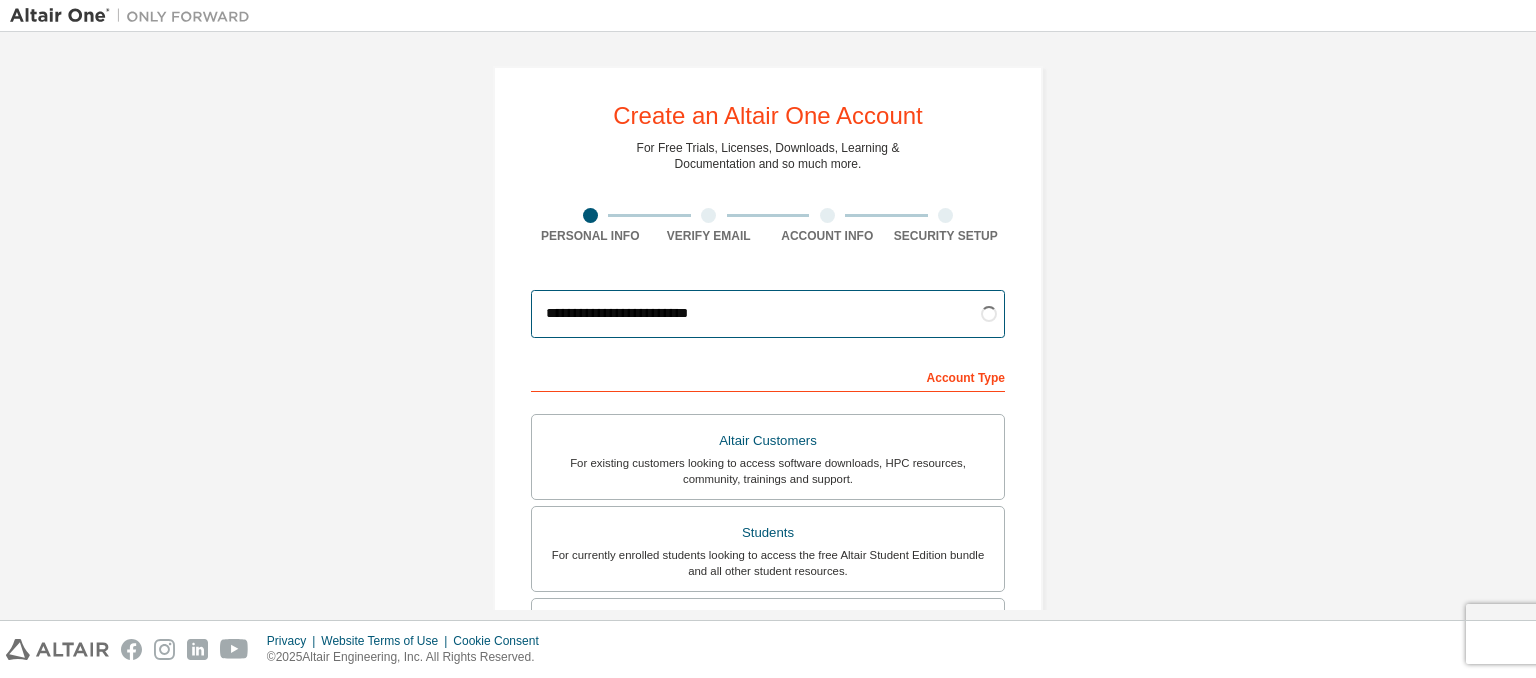 click on "**********" at bounding box center [768, 314] 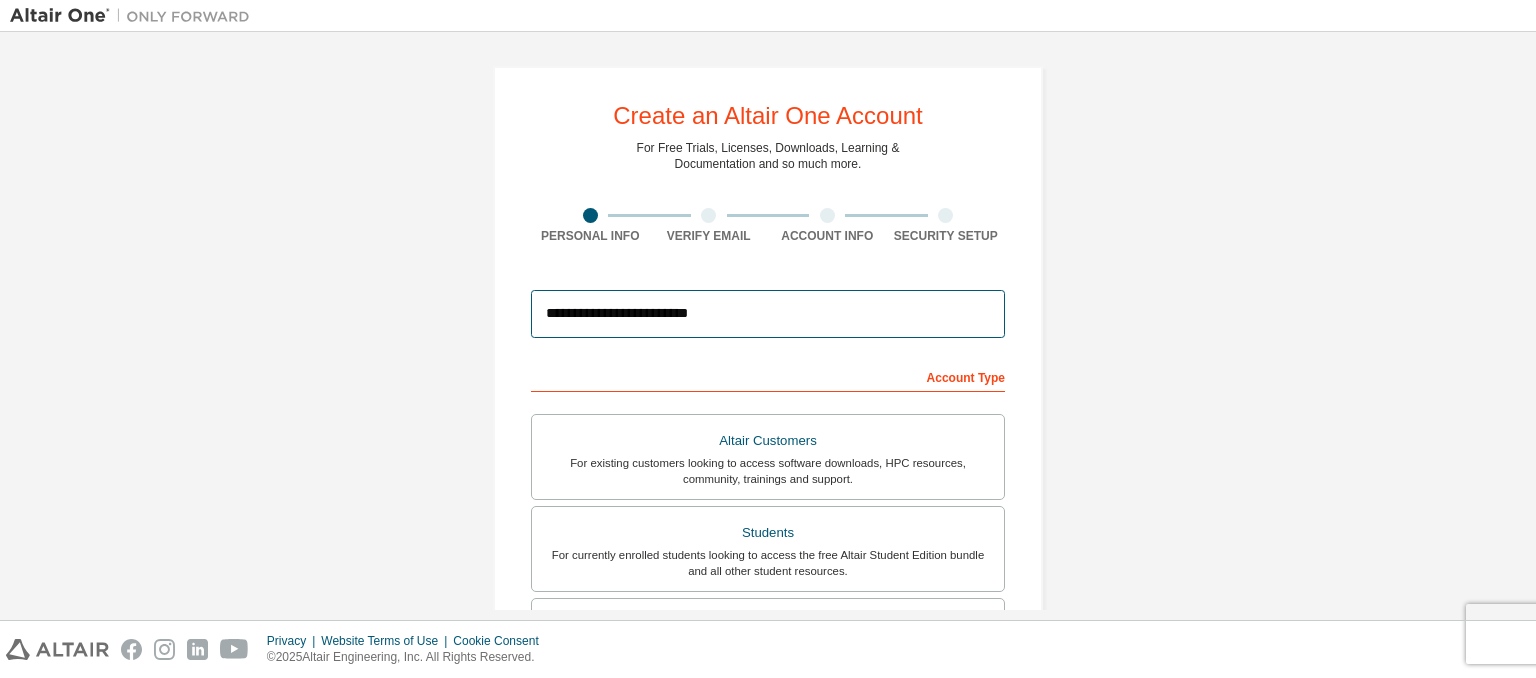 click on "**********" at bounding box center (768, 314) 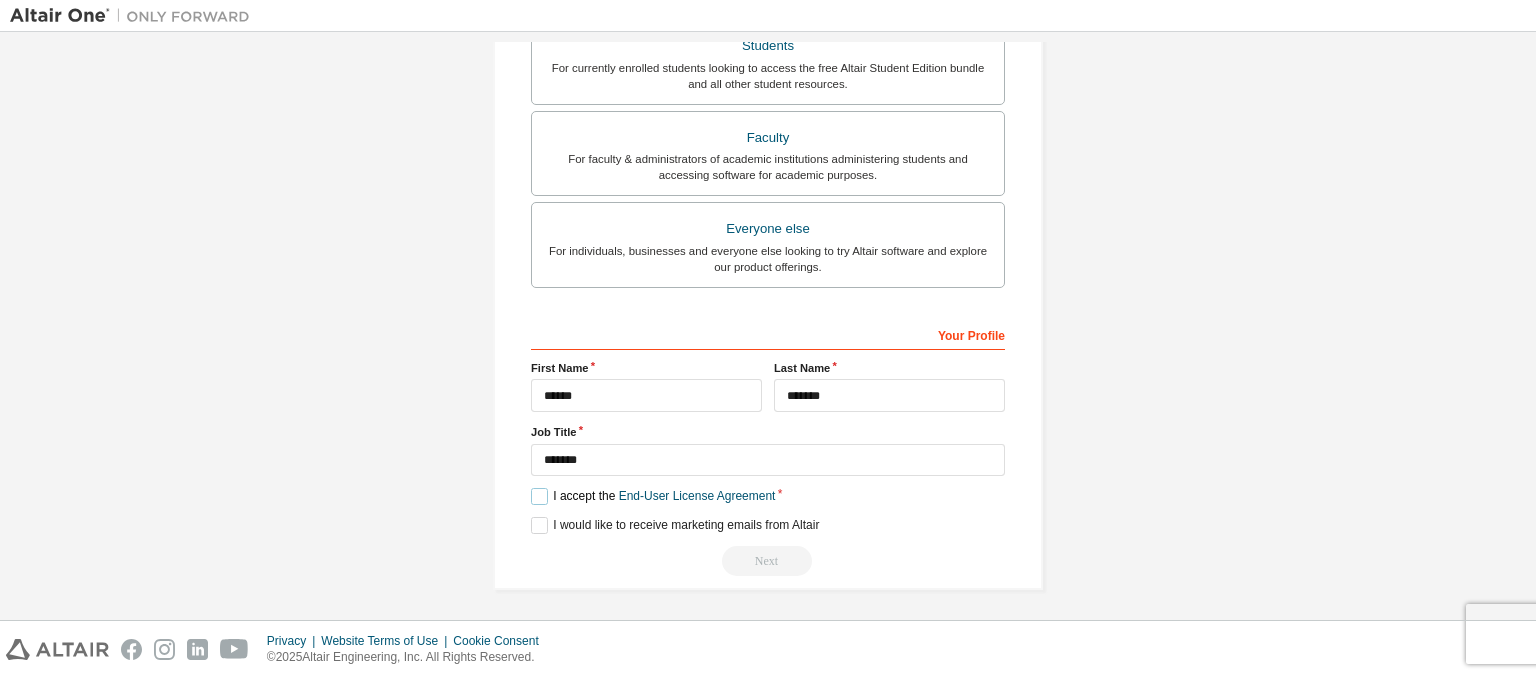 click on "I accept the    End-User License Agreement" at bounding box center [653, 496] 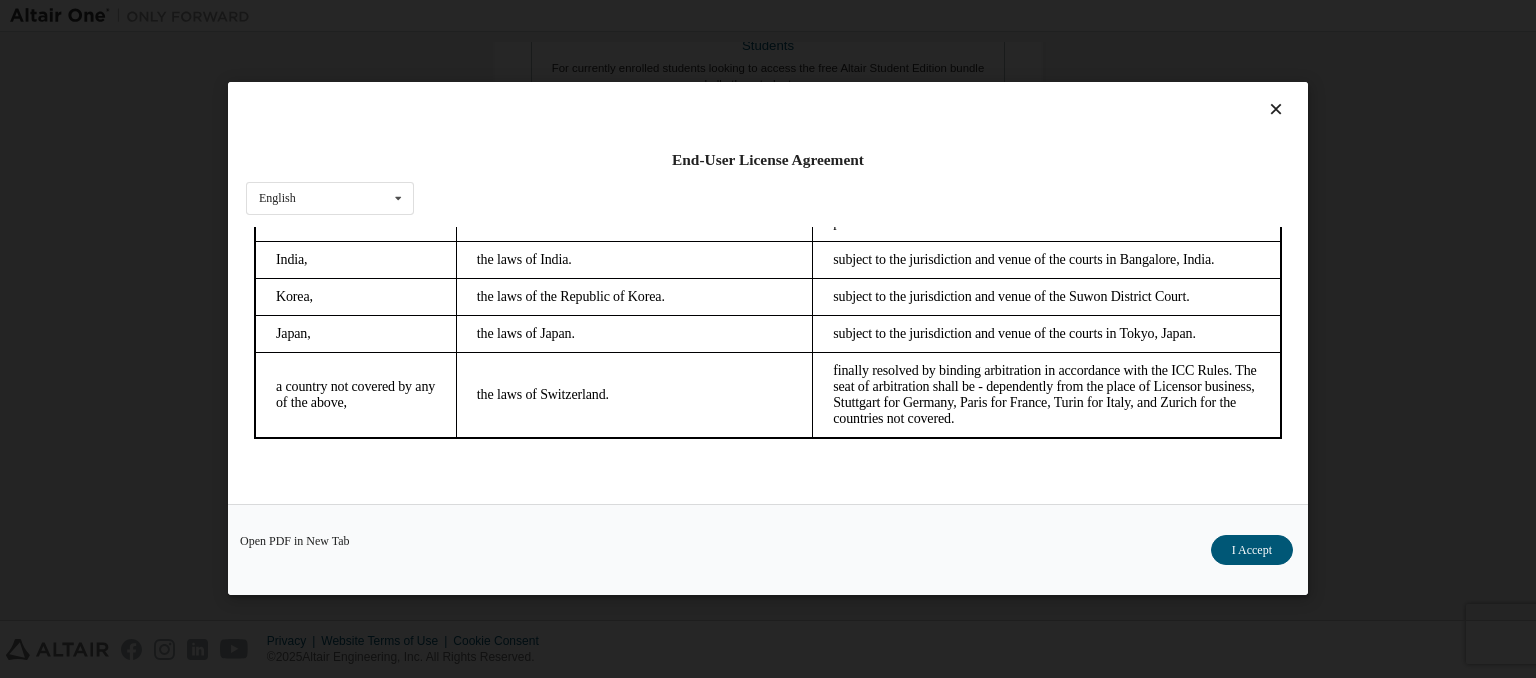 scroll, scrollTop: 5638, scrollLeft: 0, axis: vertical 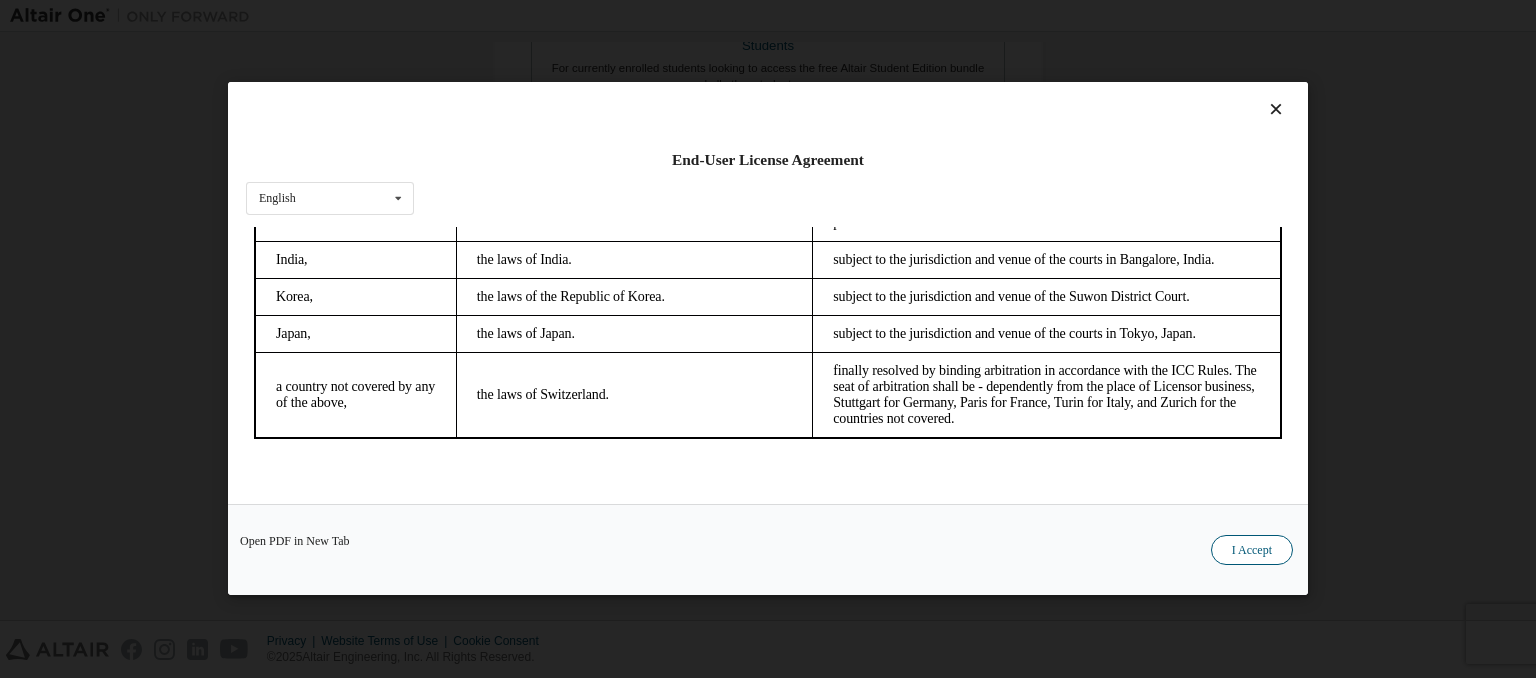 click on "I Accept" at bounding box center (1252, 551) 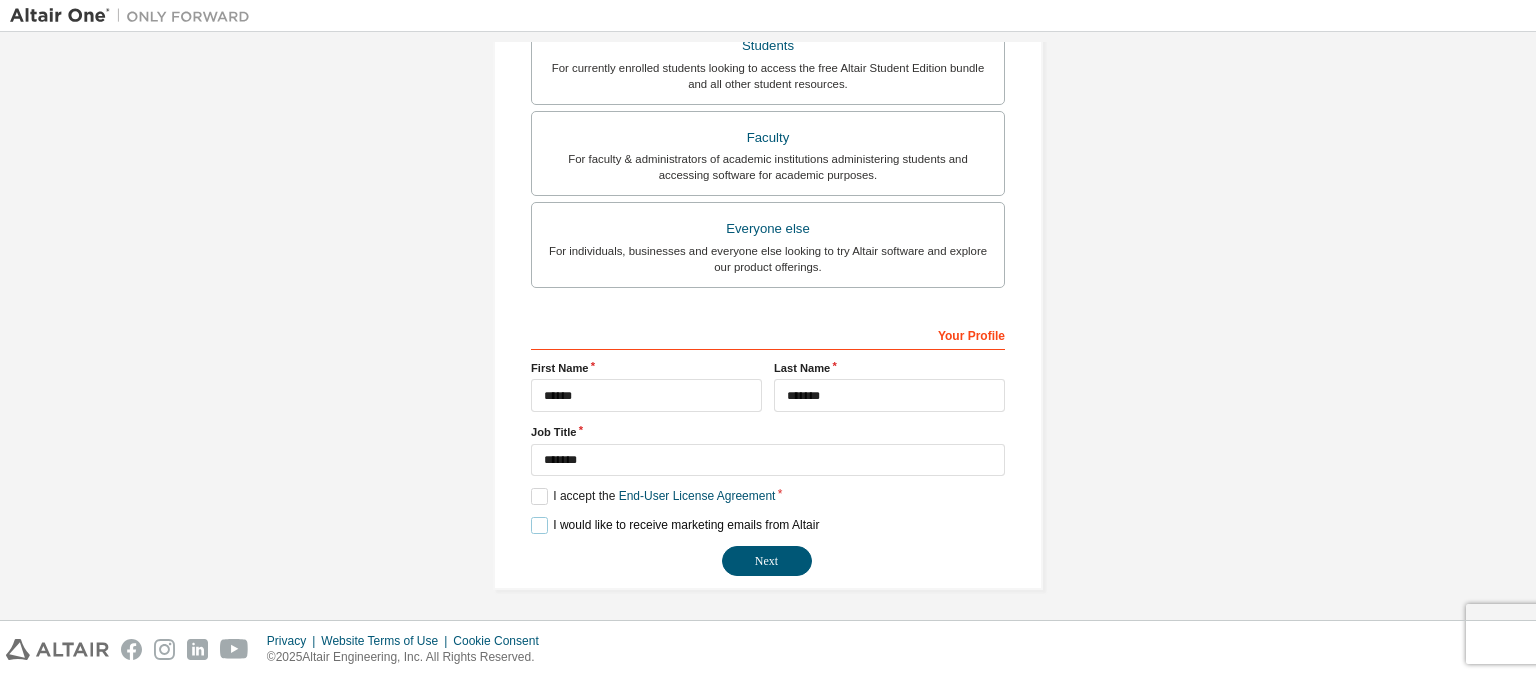 click on "I would like to receive marketing emails from Altair" at bounding box center [675, 525] 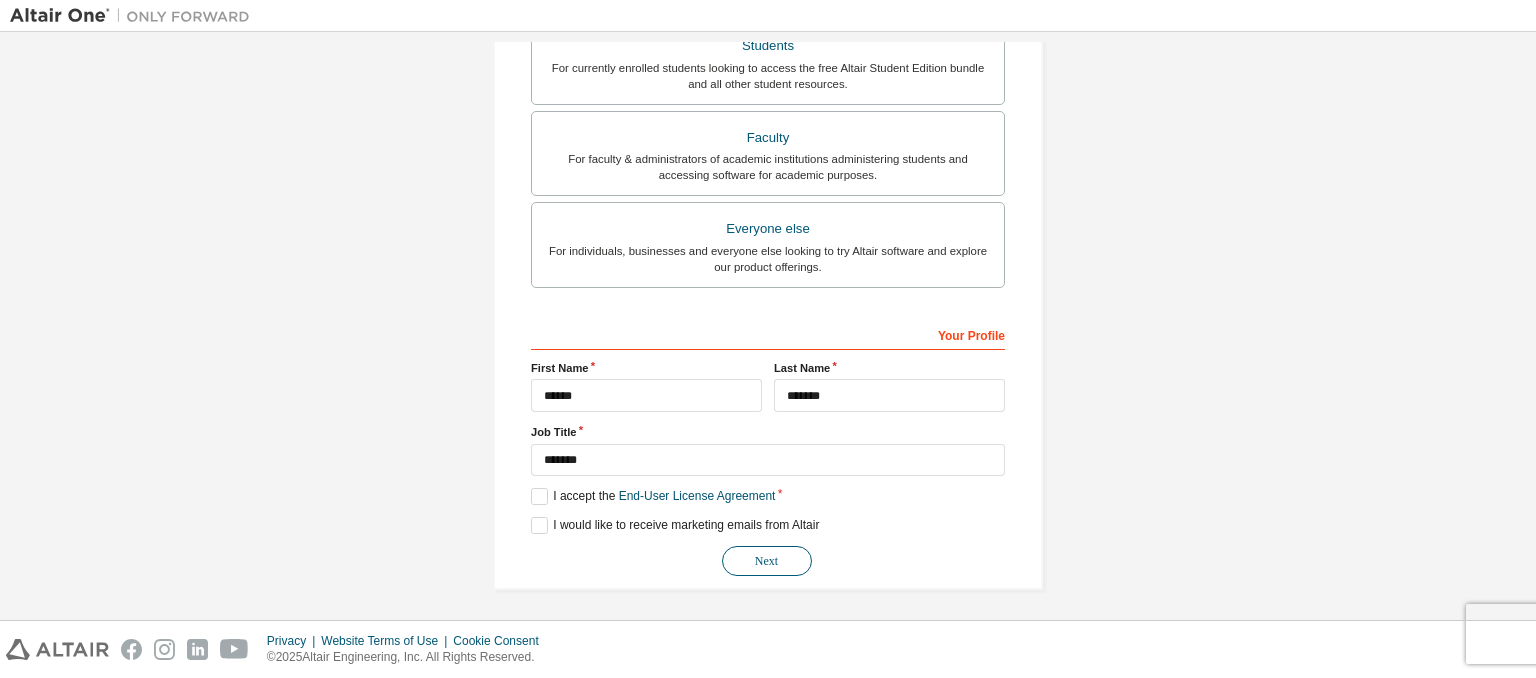 click on "Next" at bounding box center (767, 561) 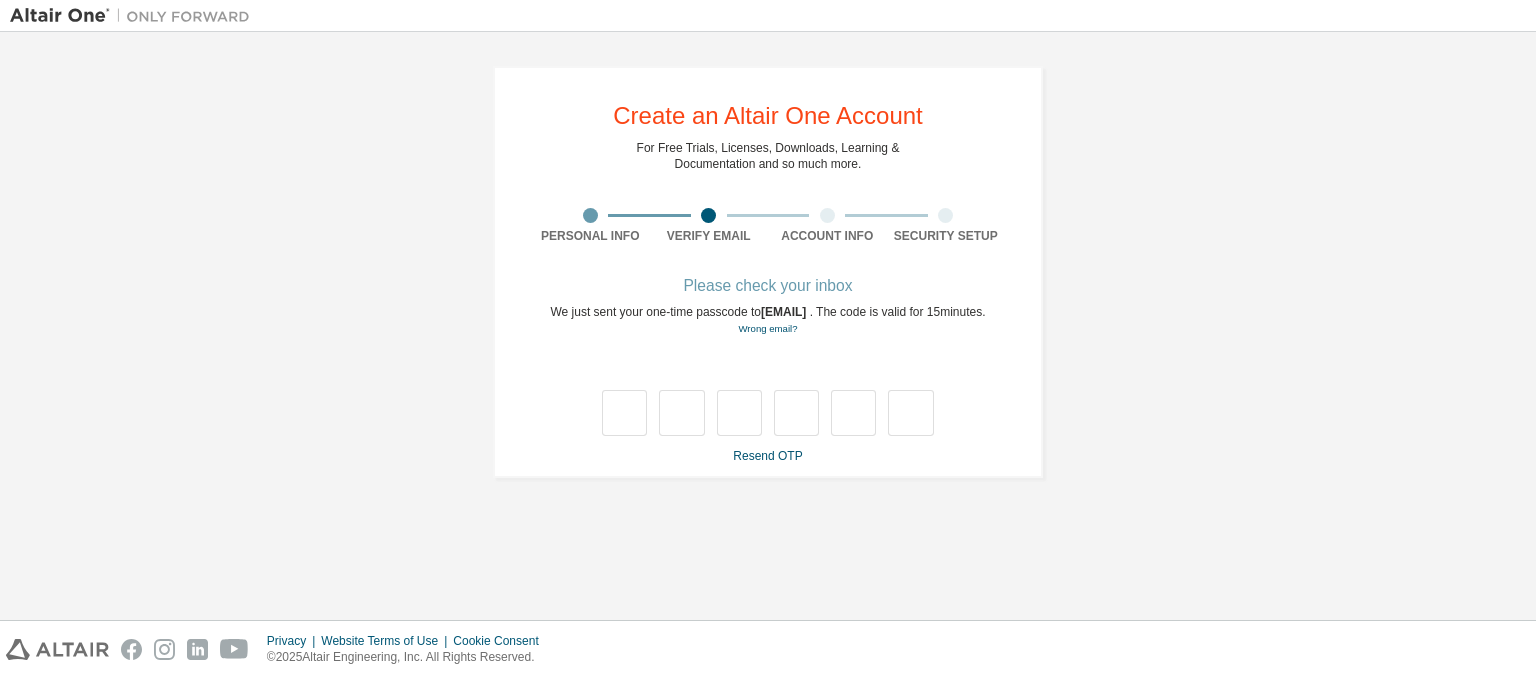 scroll, scrollTop: 0, scrollLeft: 0, axis: both 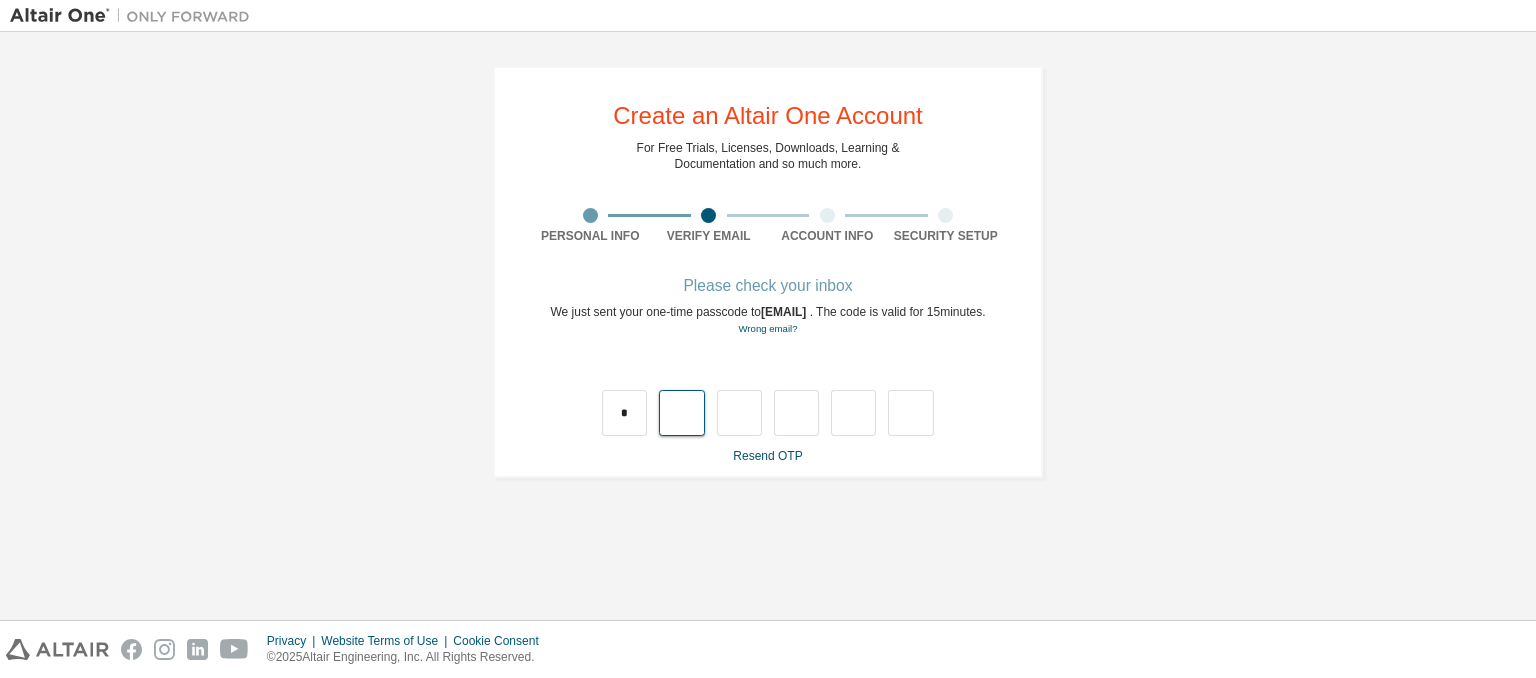 type on "*" 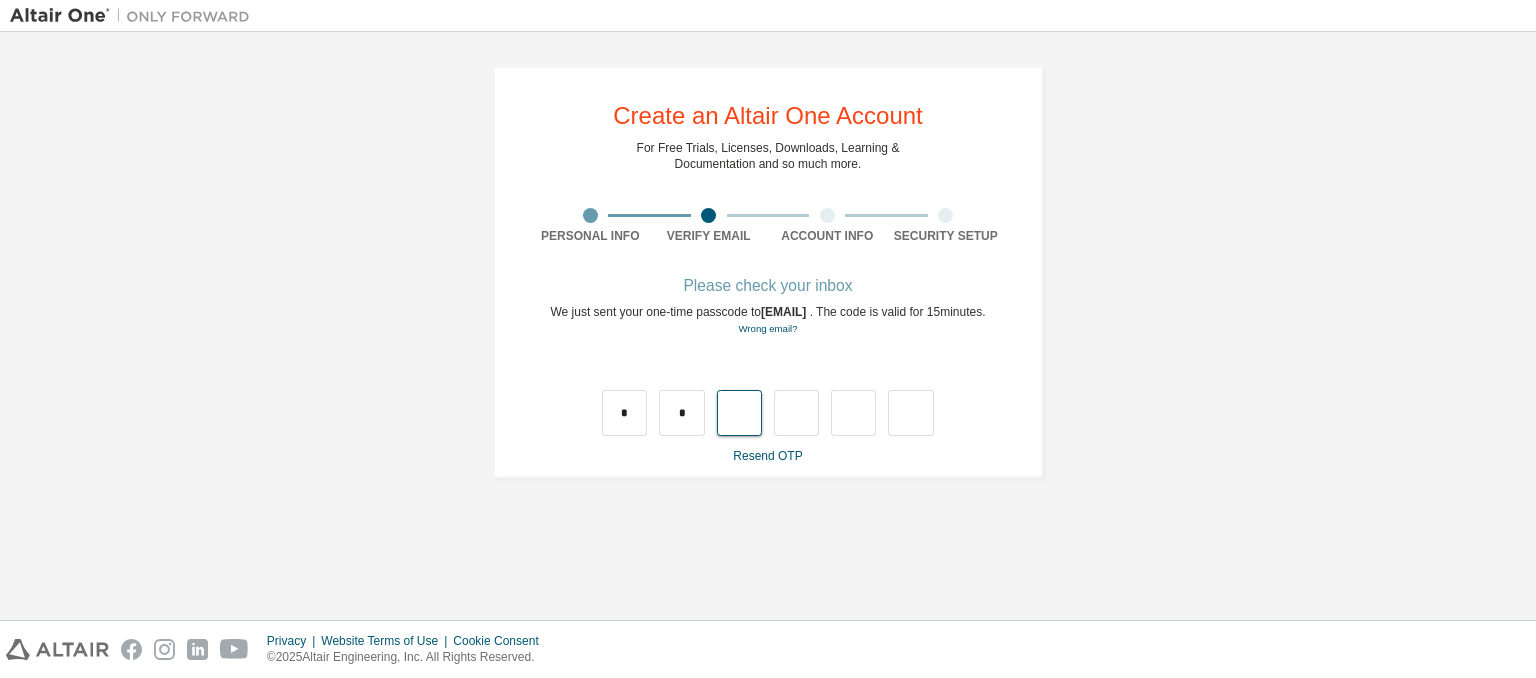 type on "*" 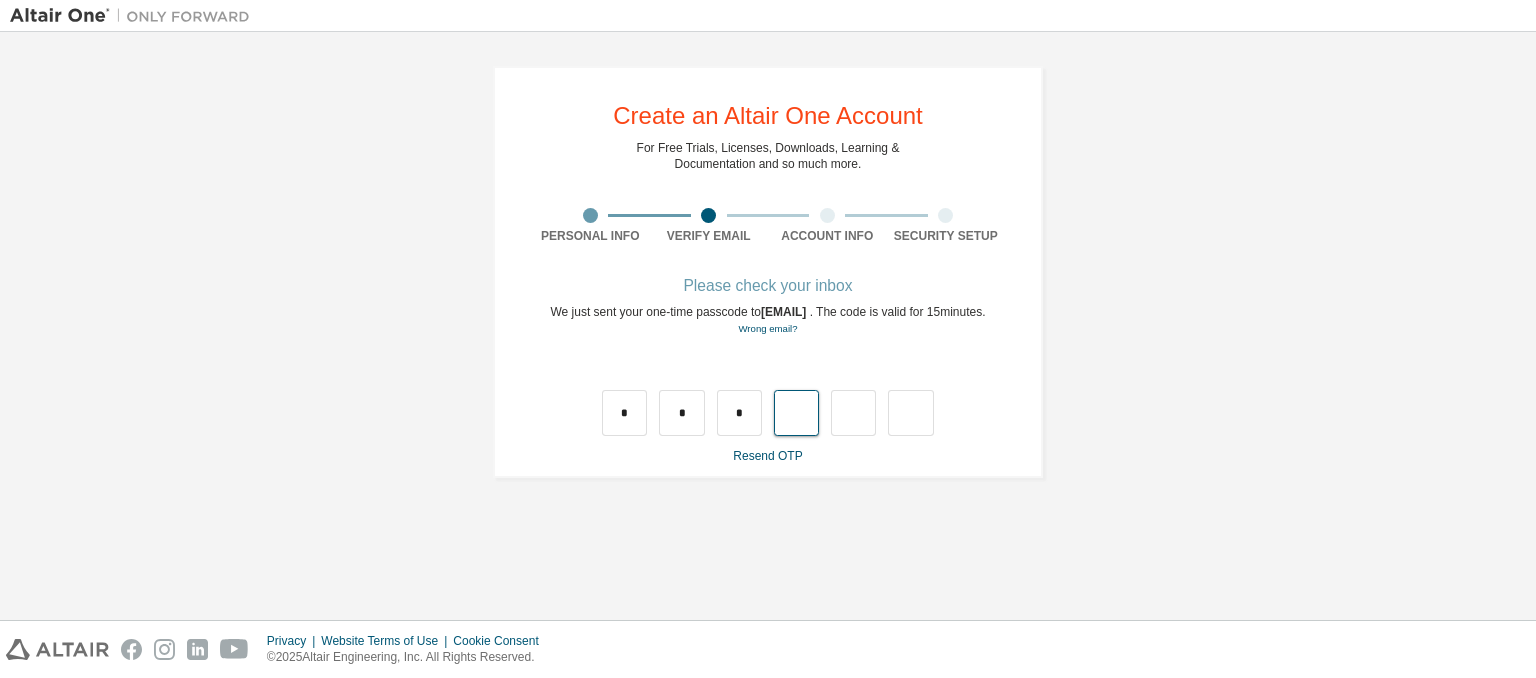 type on "*" 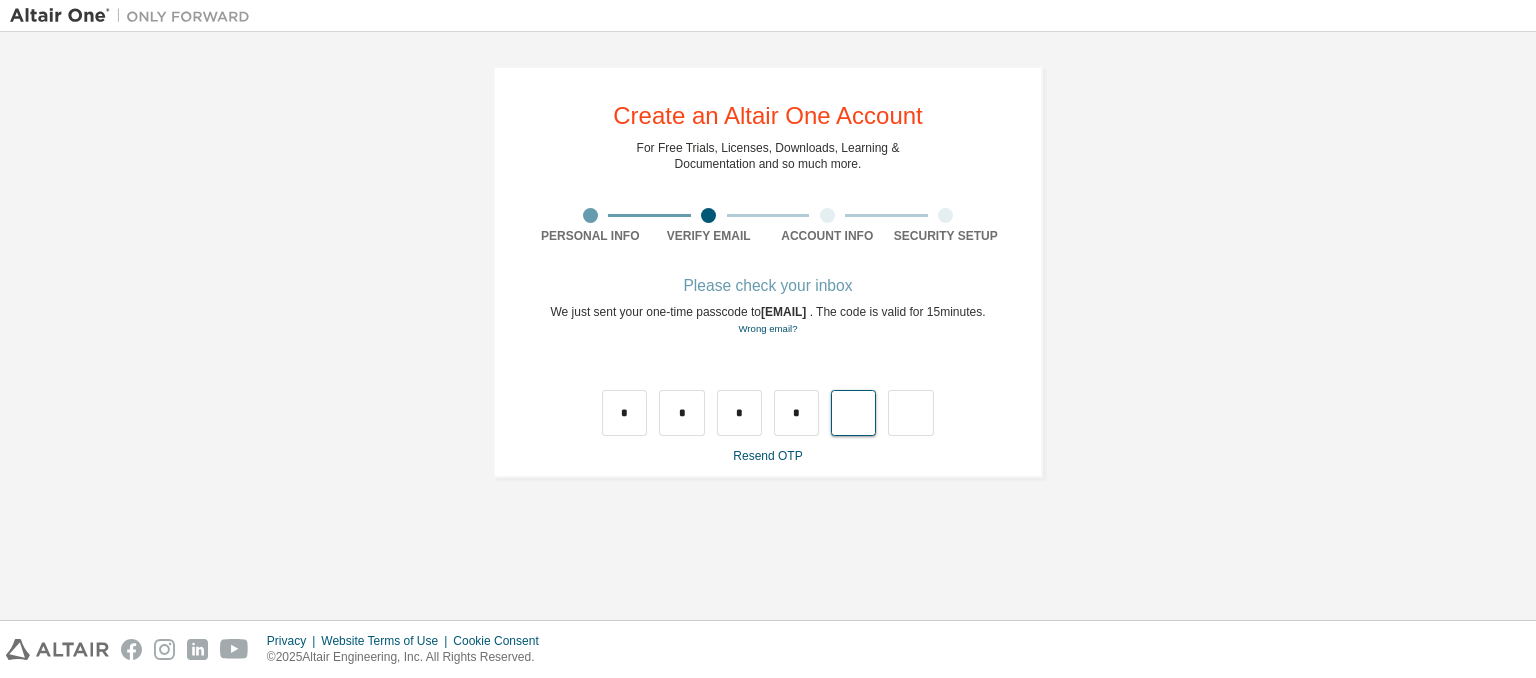 type on "*" 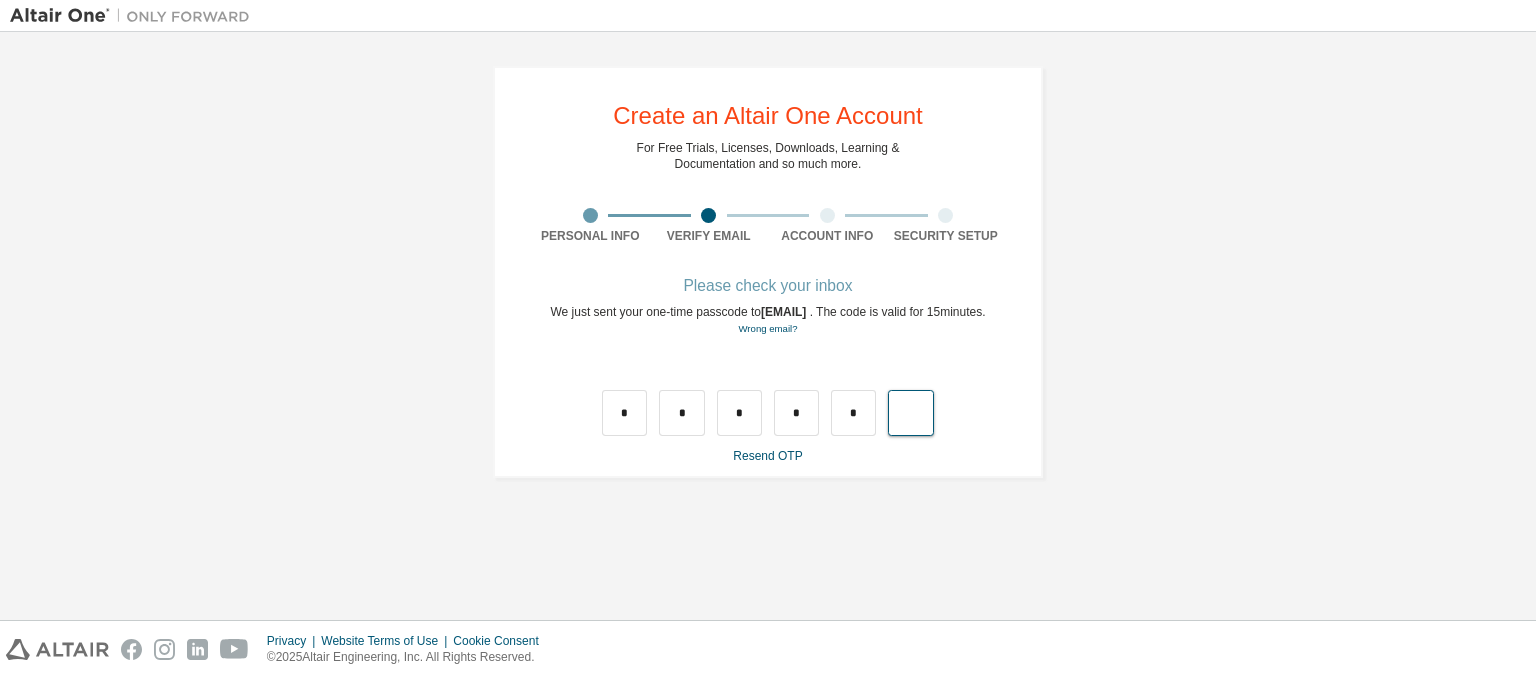 type on "*" 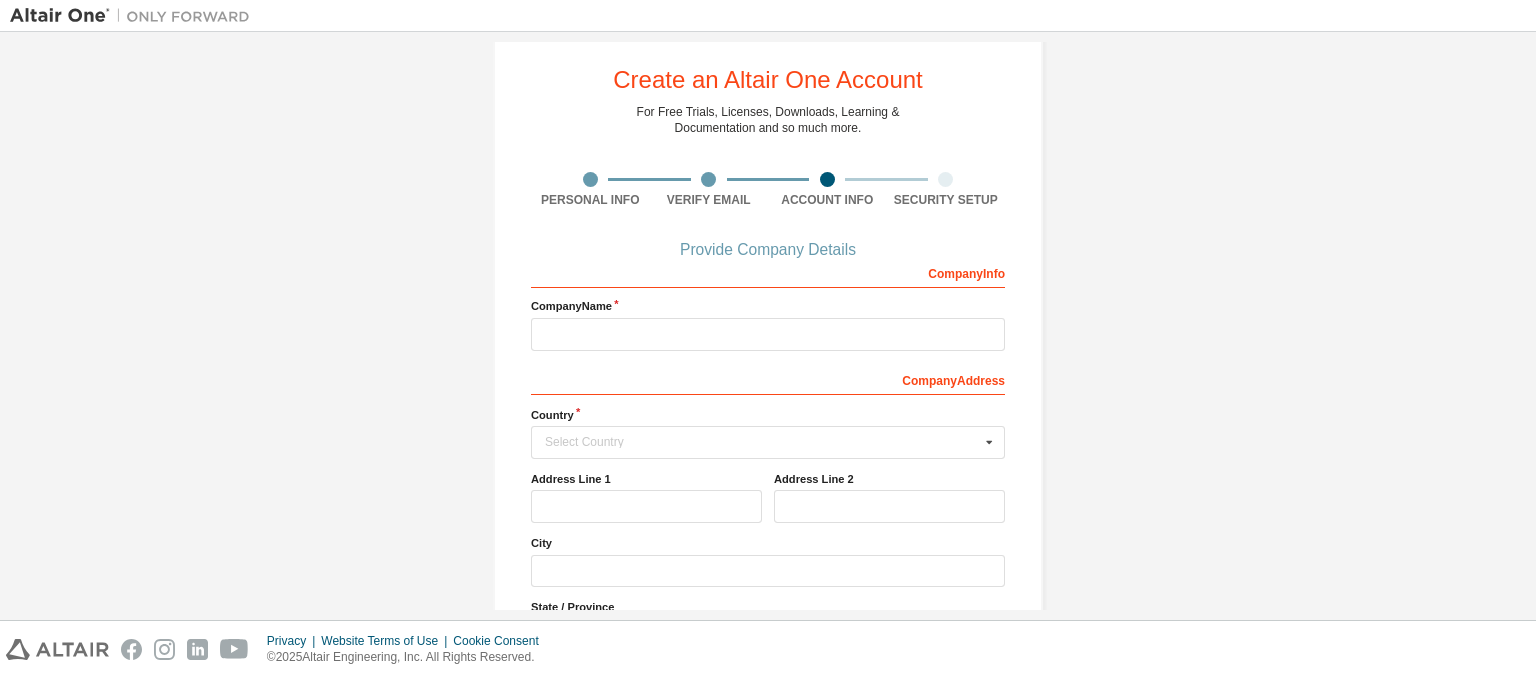 scroll, scrollTop: 36, scrollLeft: 0, axis: vertical 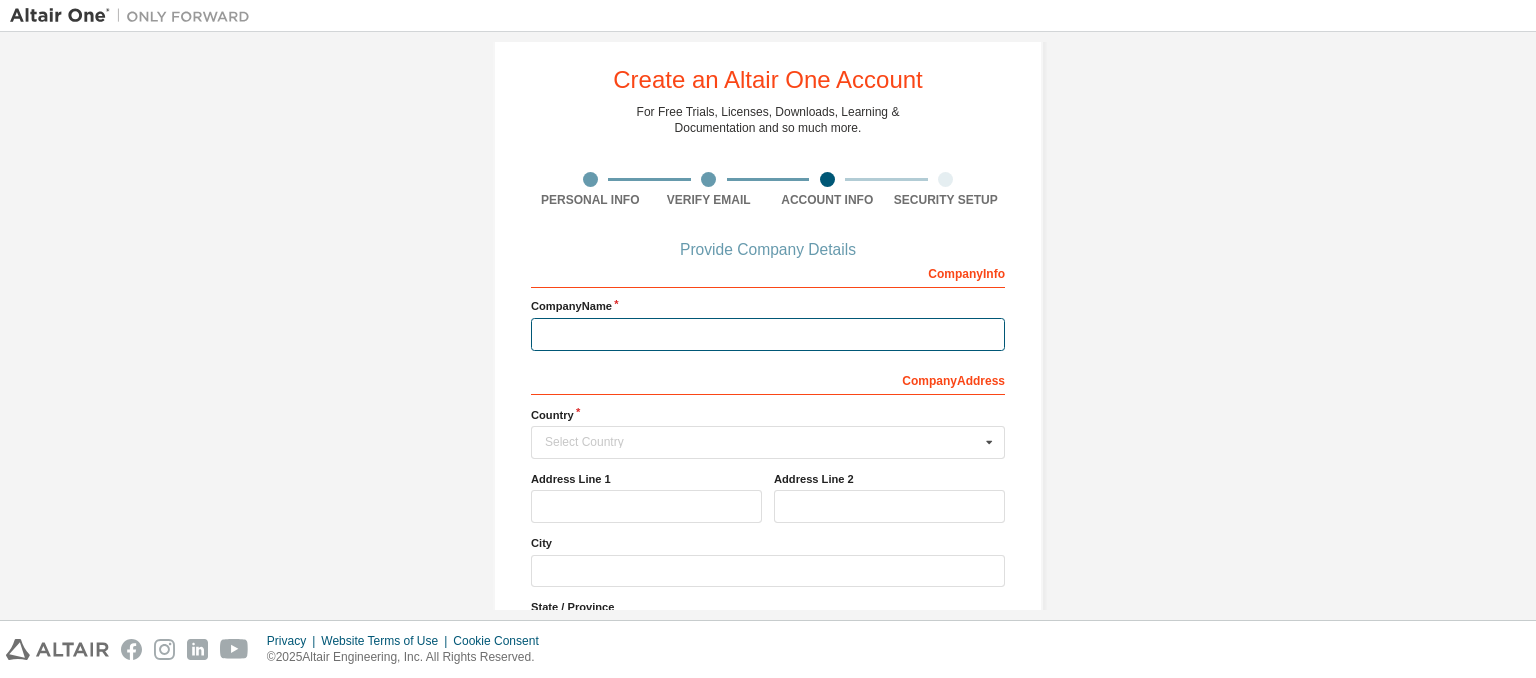 click at bounding box center (768, 334) 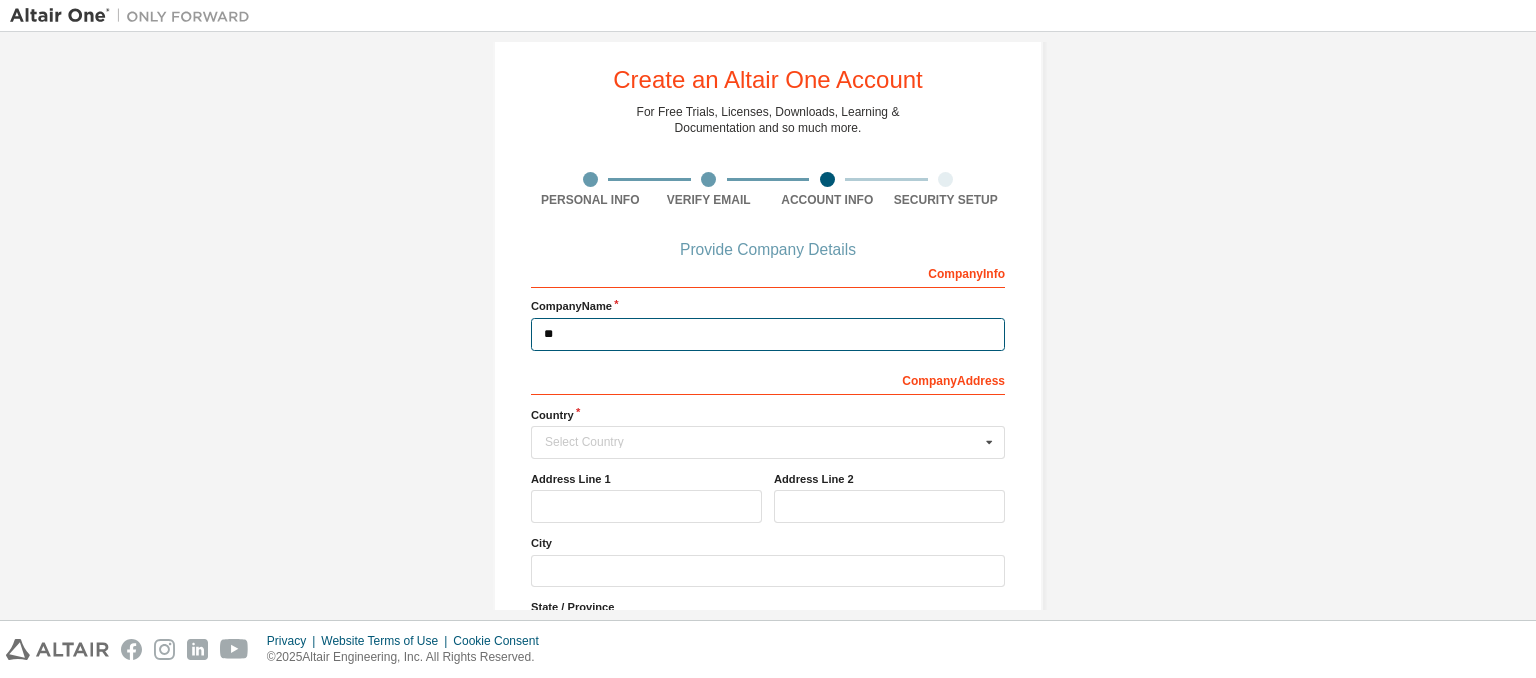 type on "*" 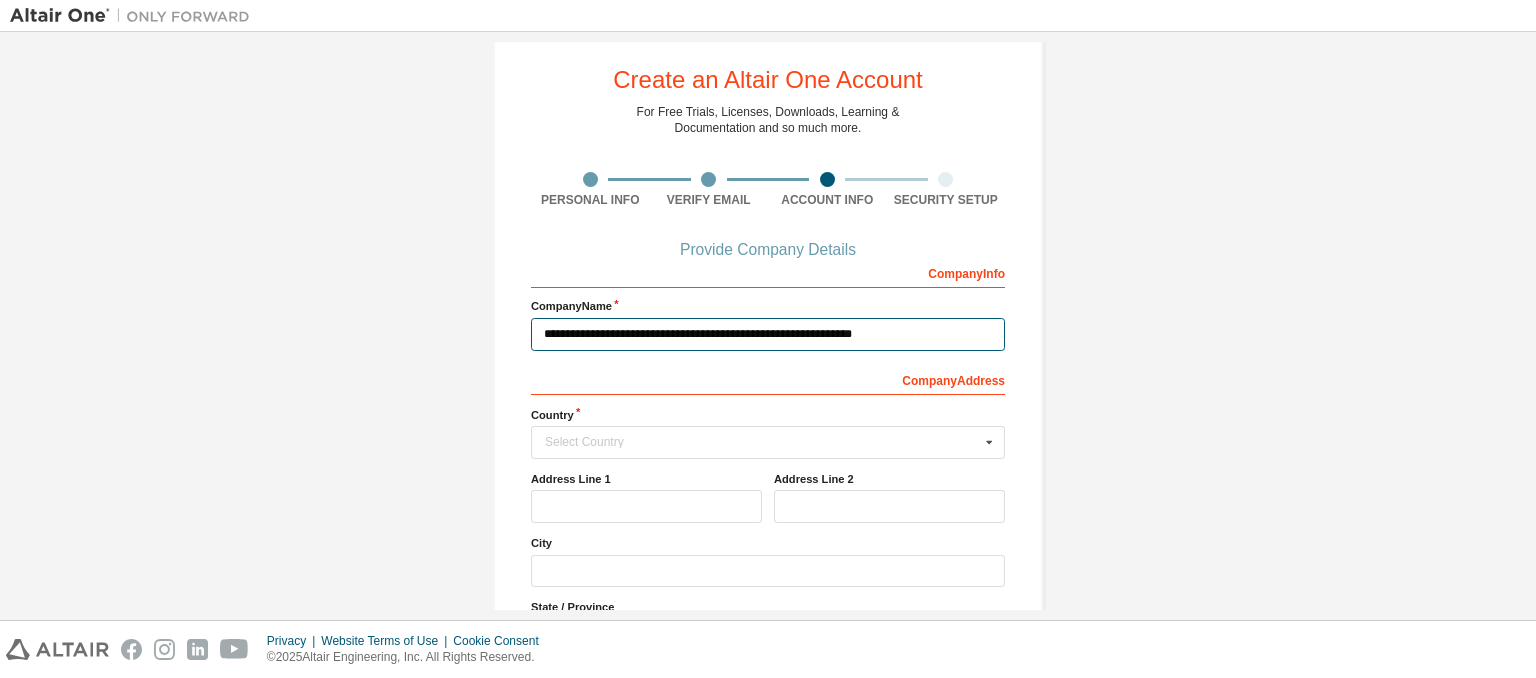 click on "**********" at bounding box center (768, 334) 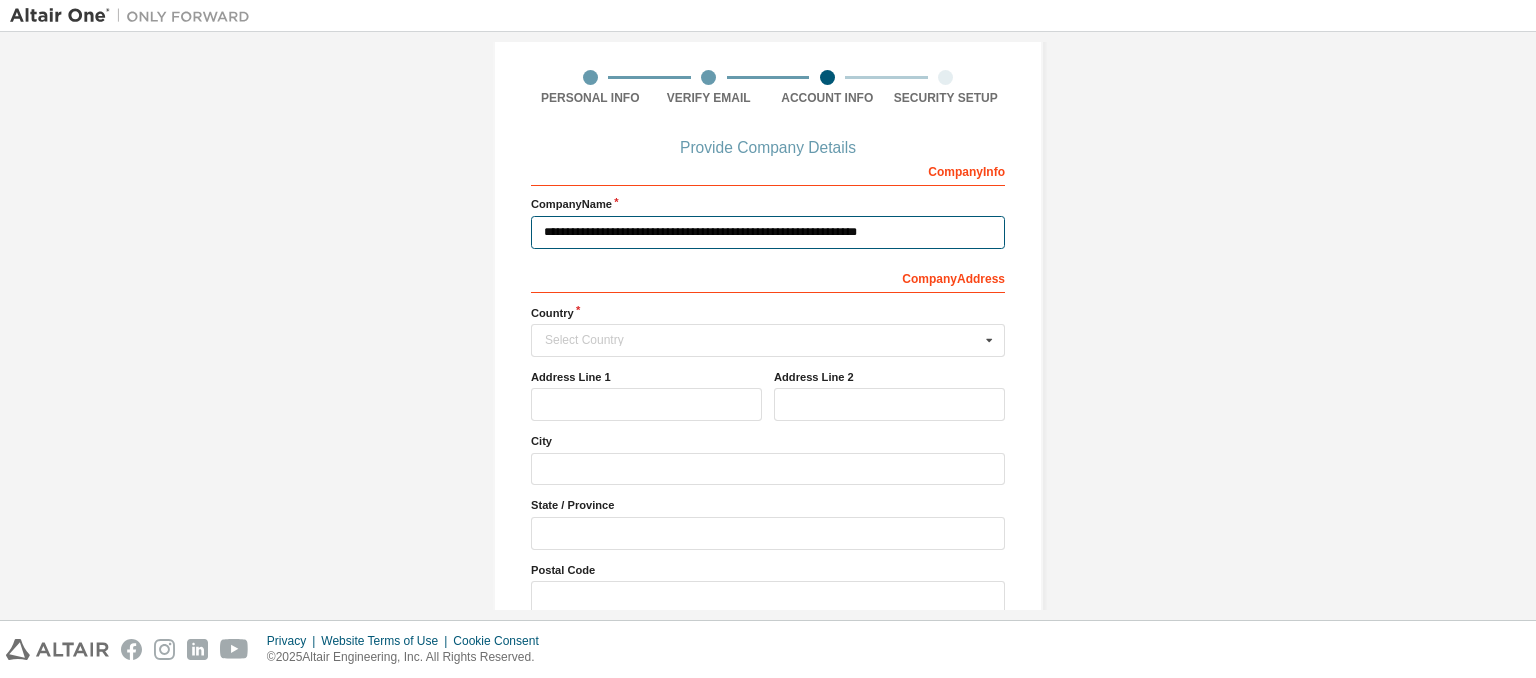 scroll, scrollTop: 139, scrollLeft: 0, axis: vertical 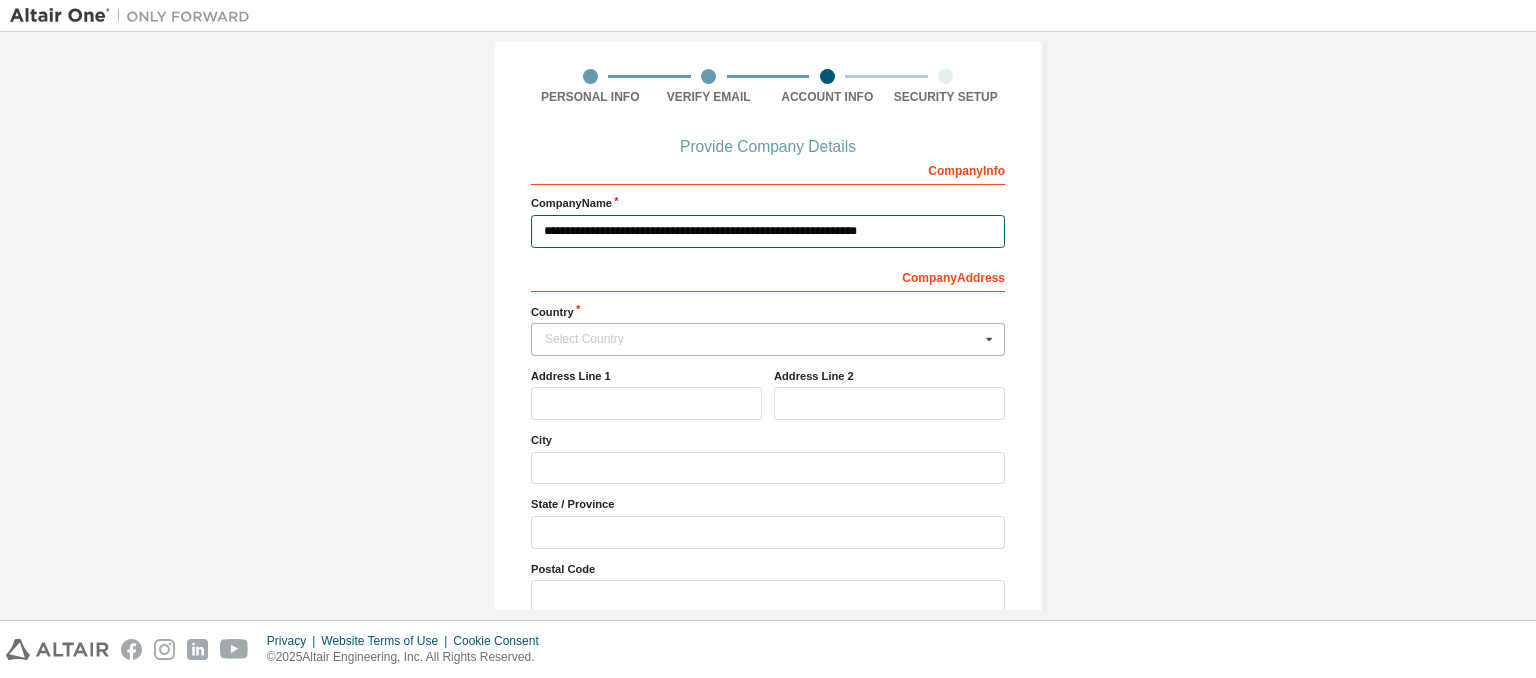 type on "**********" 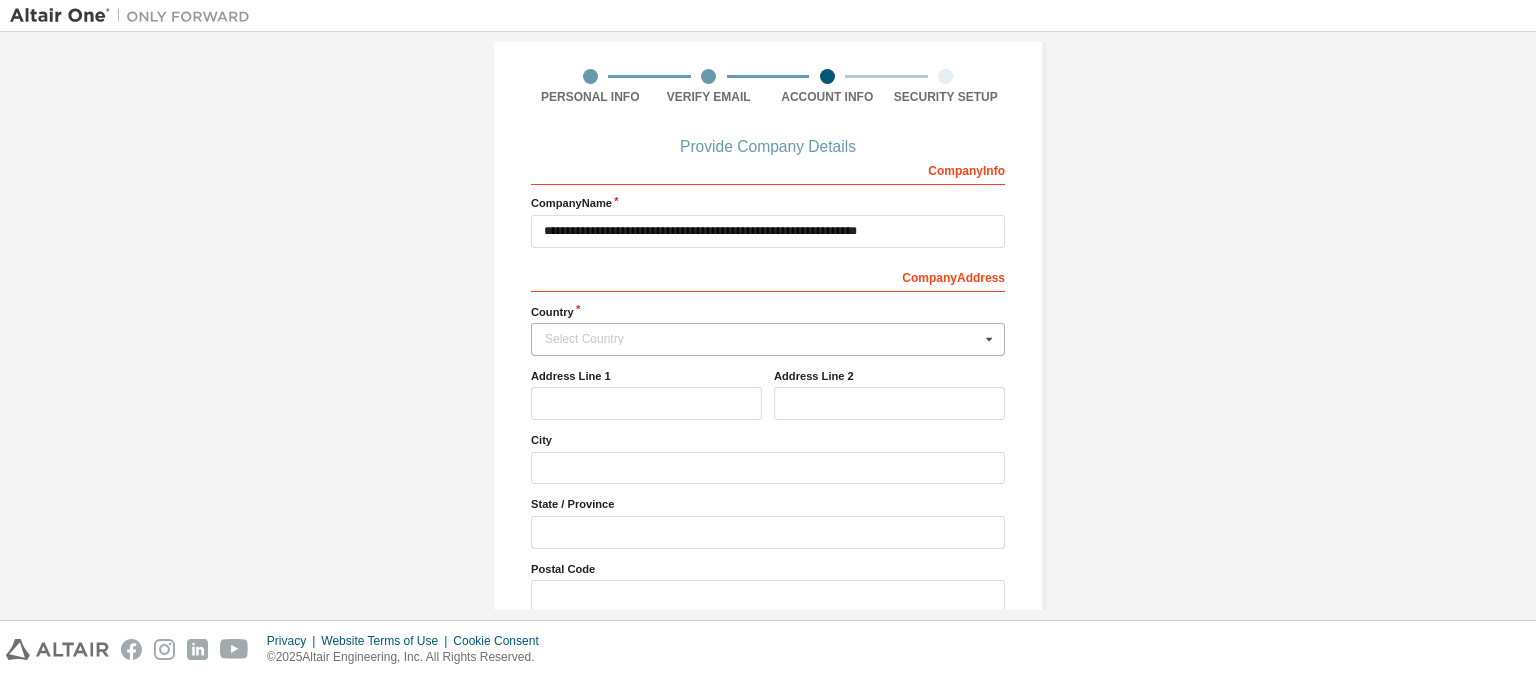 click on "Select Country" at bounding box center (762, 339) 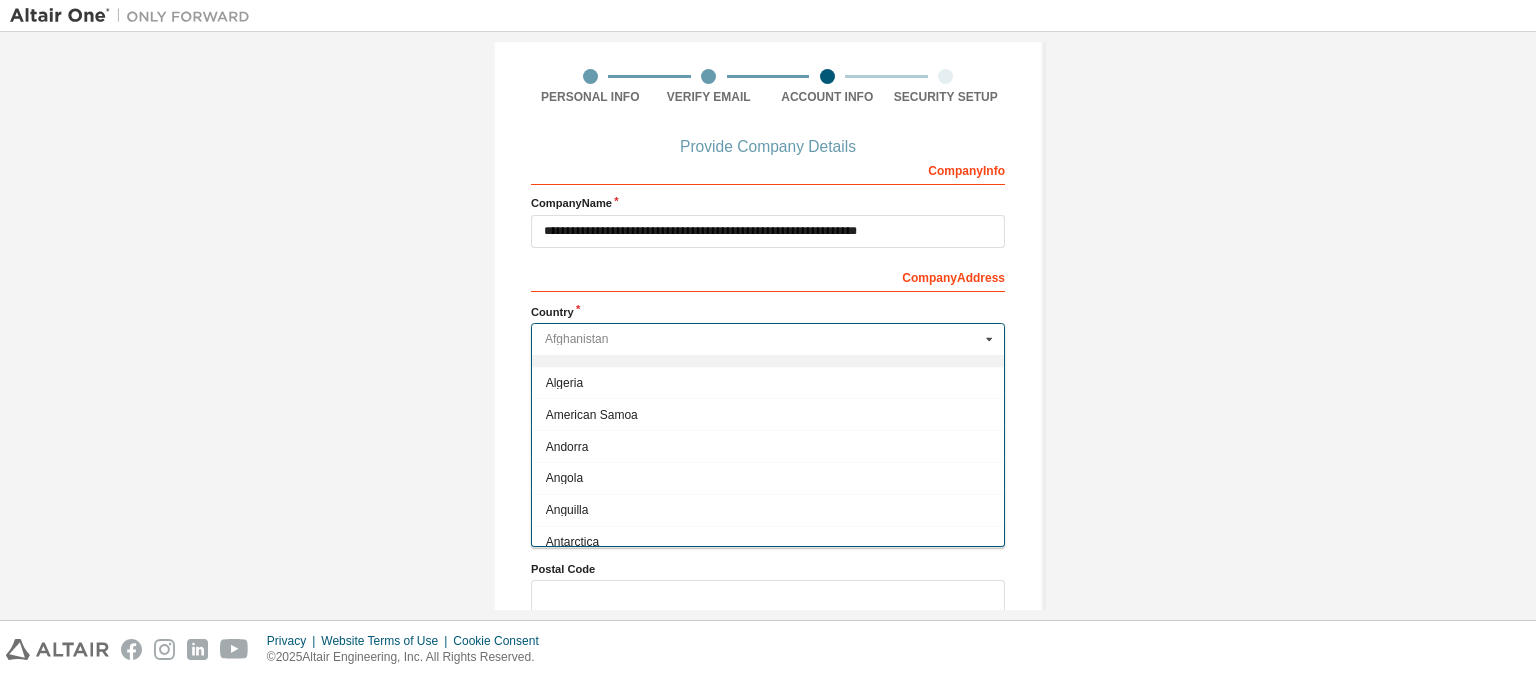 scroll, scrollTop: 0, scrollLeft: 0, axis: both 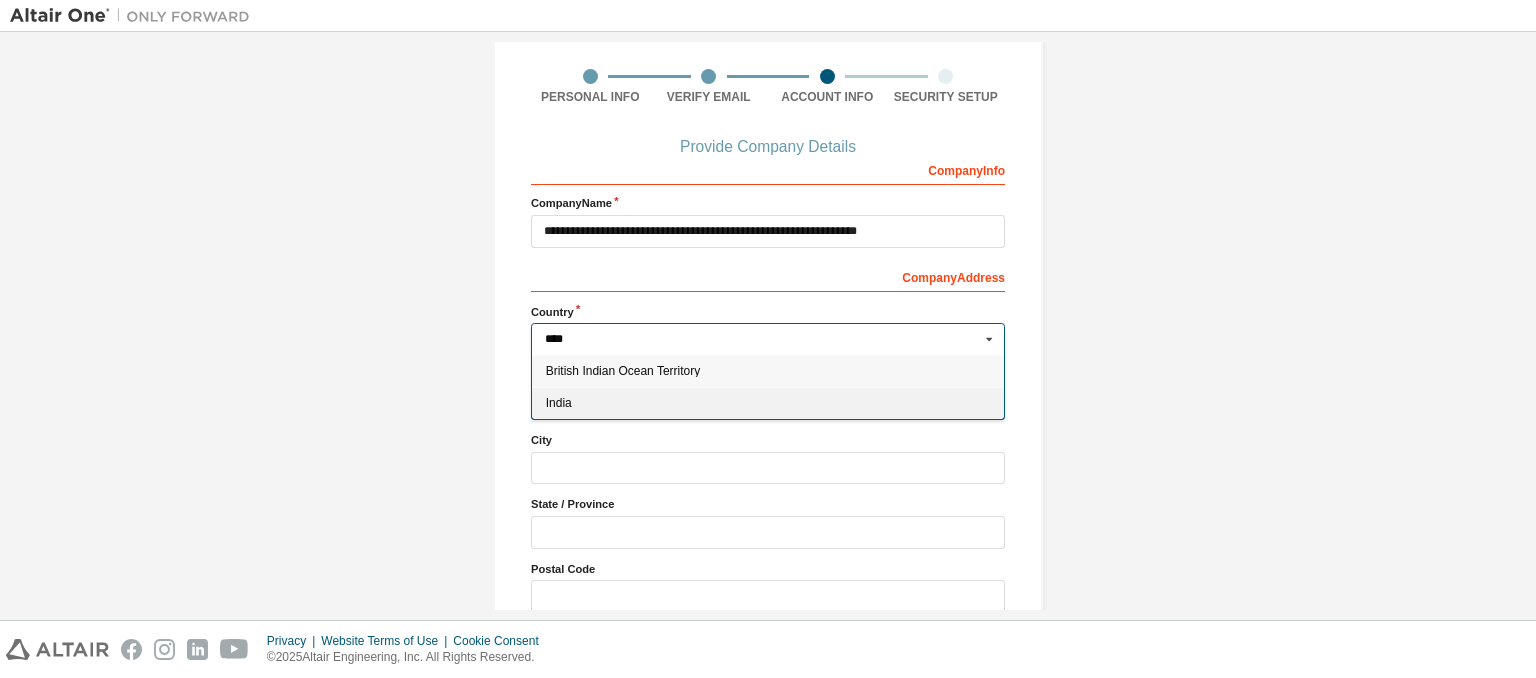 type on "****" 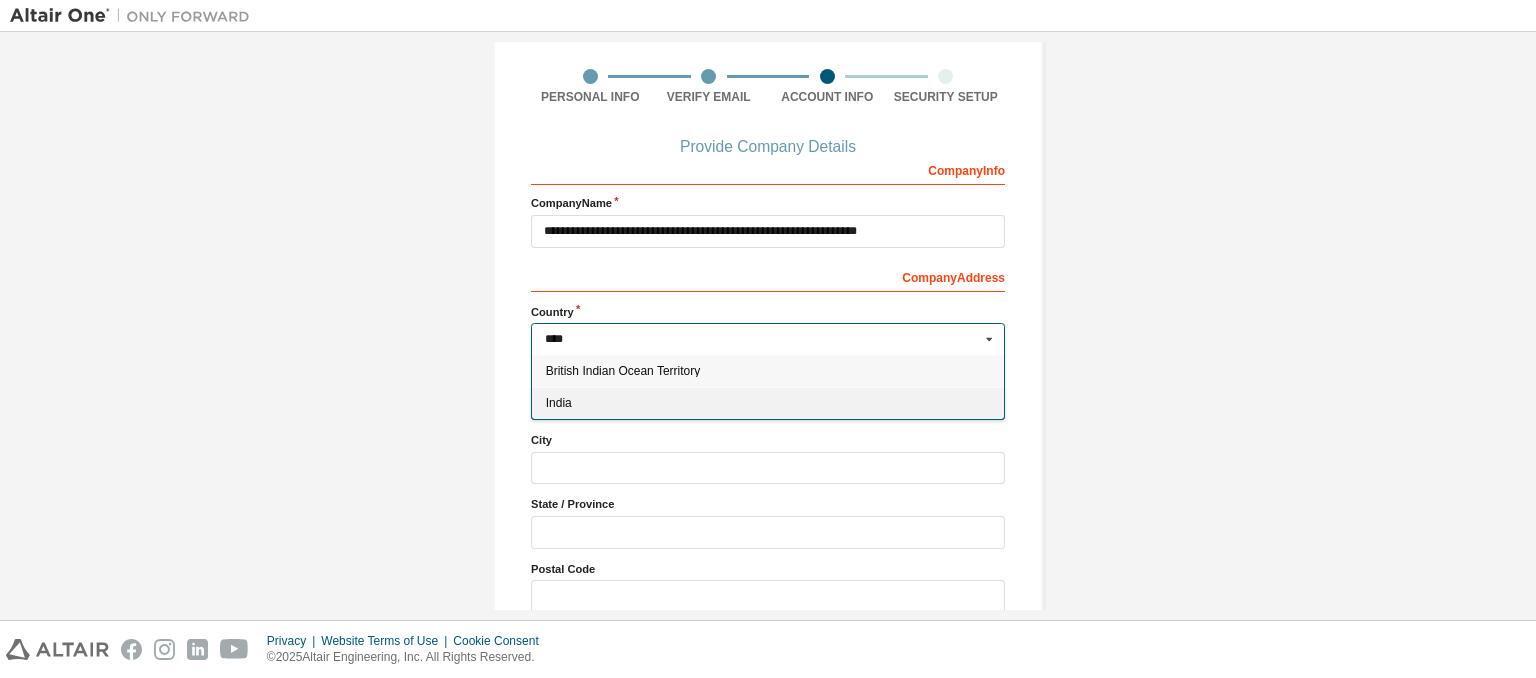 click on "India" at bounding box center [768, 403] 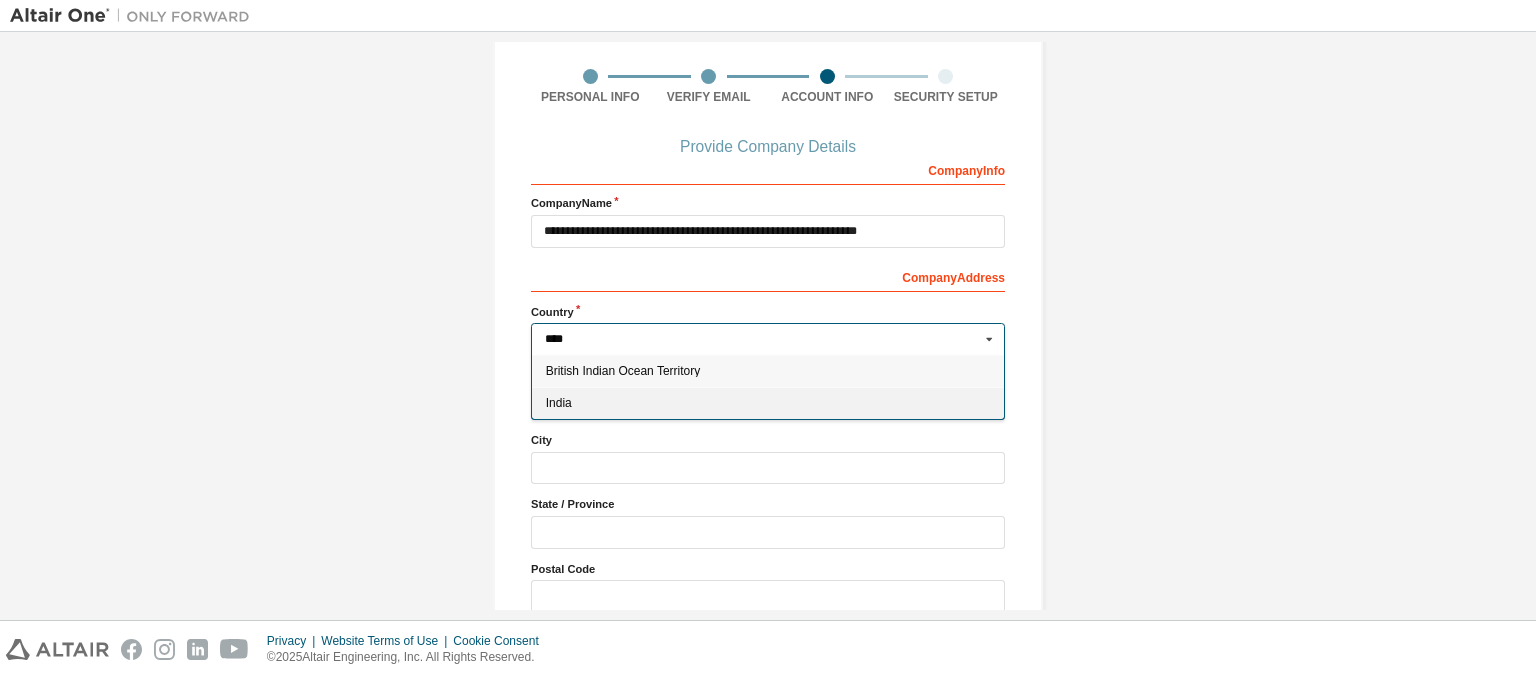 type on "***" 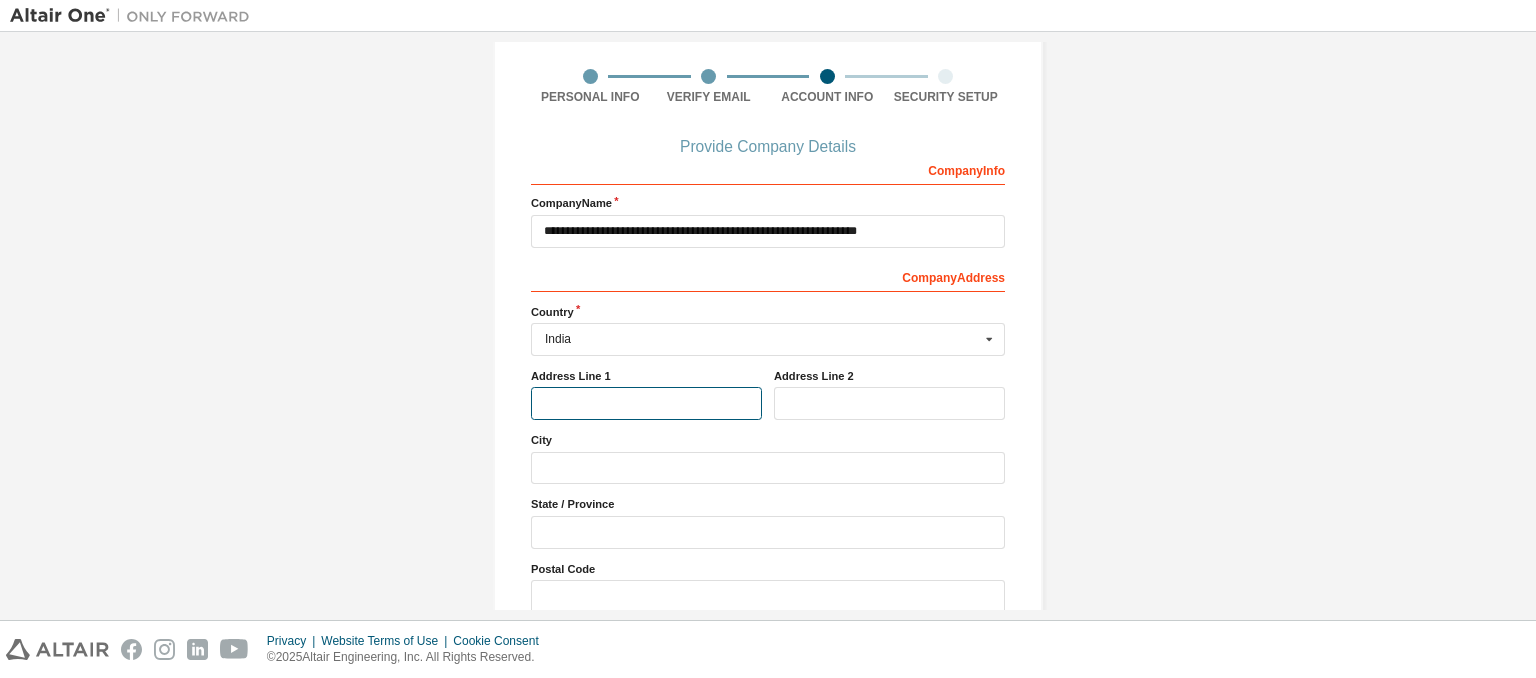 click at bounding box center (646, 403) 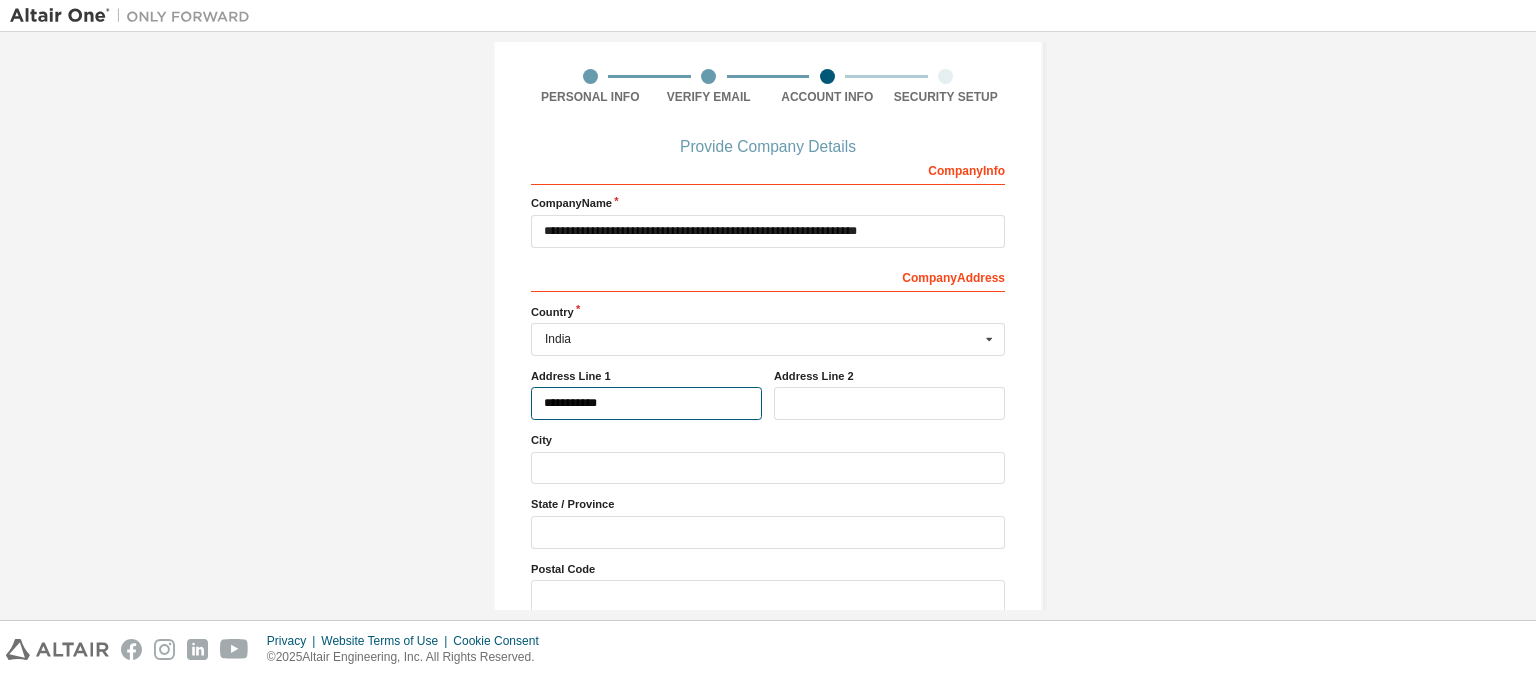 type on "**********" 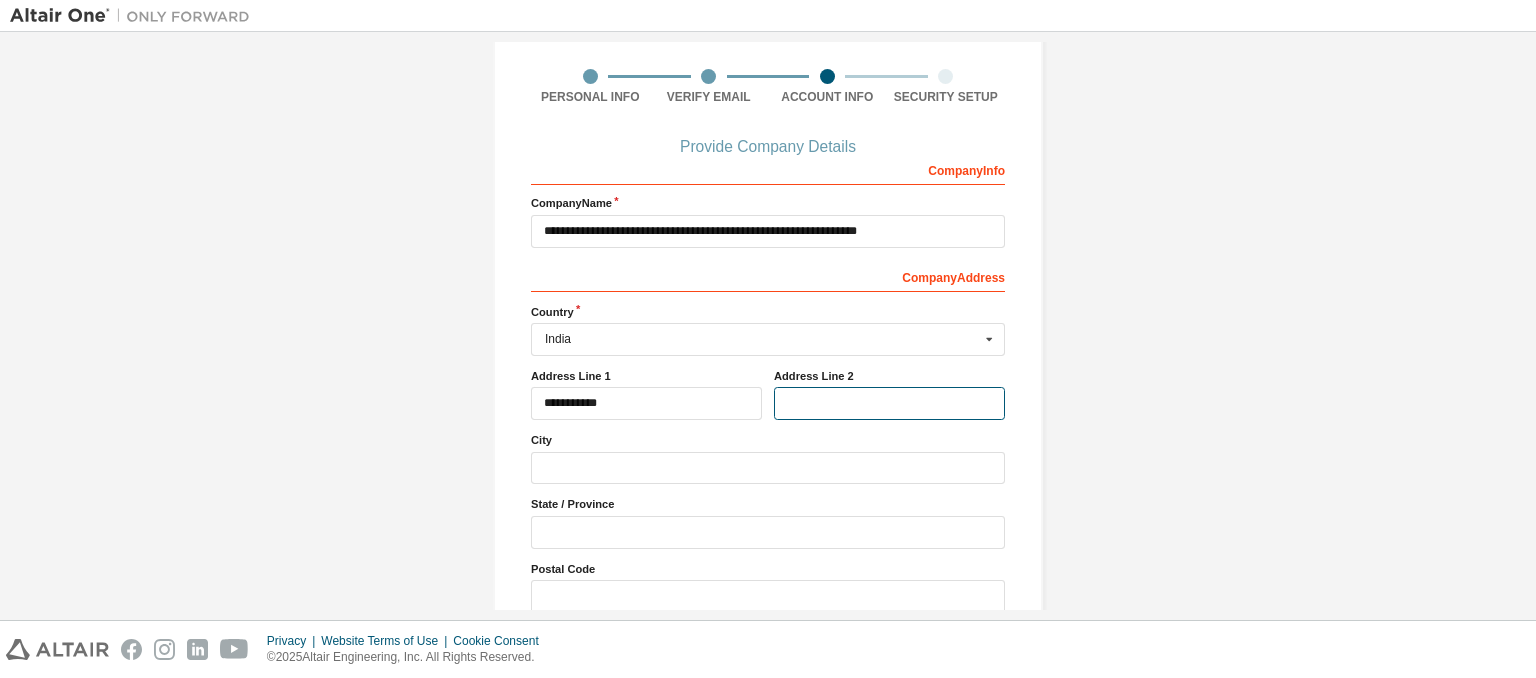 click at bounding box center [889, 403] 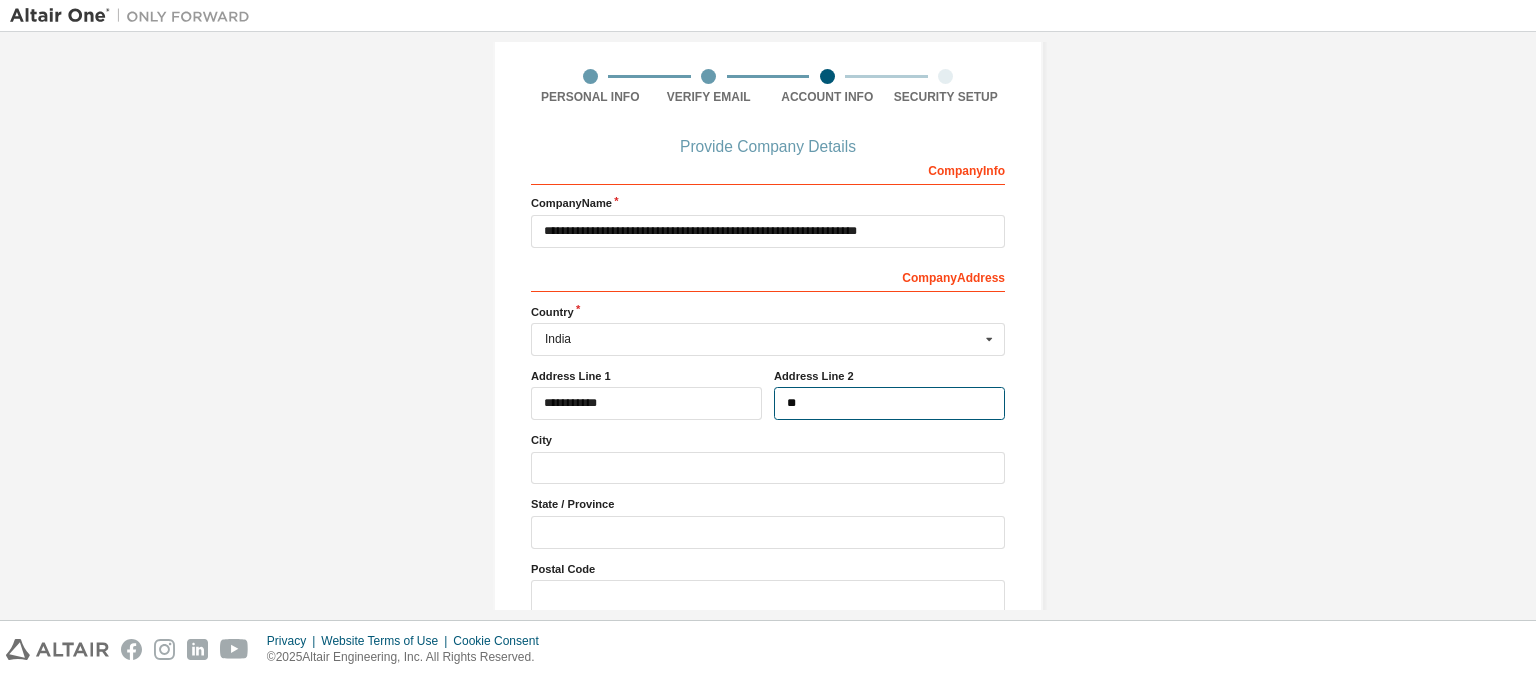 type on "*" 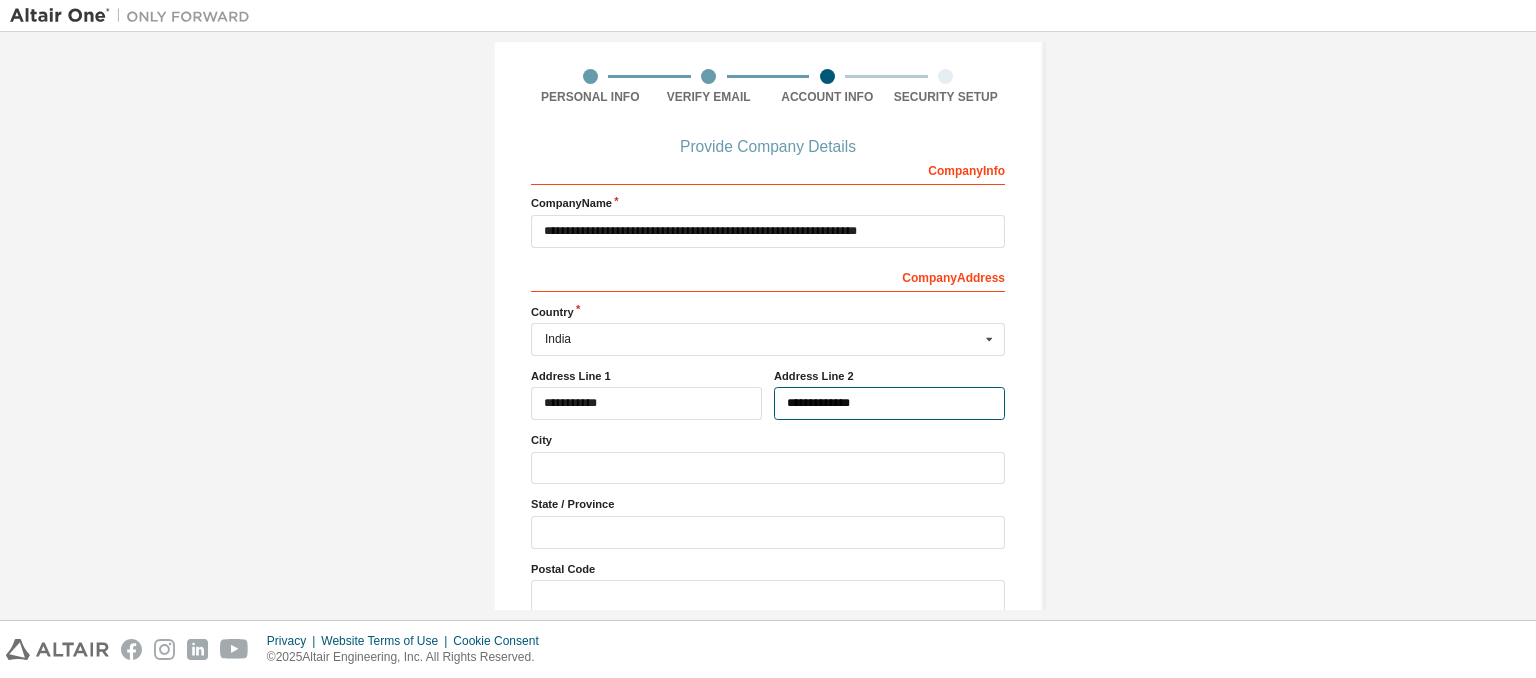 type on "**********" 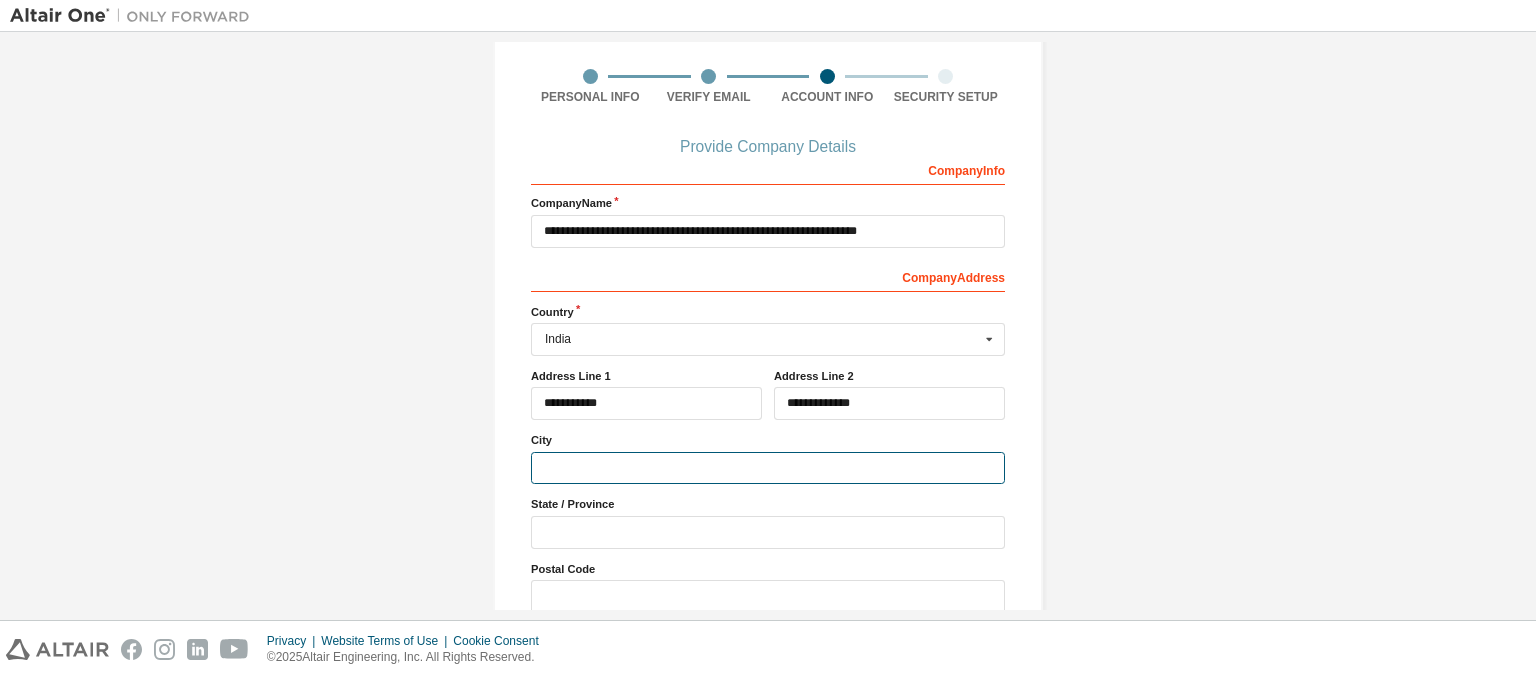 click at bounding box center (768, 468) 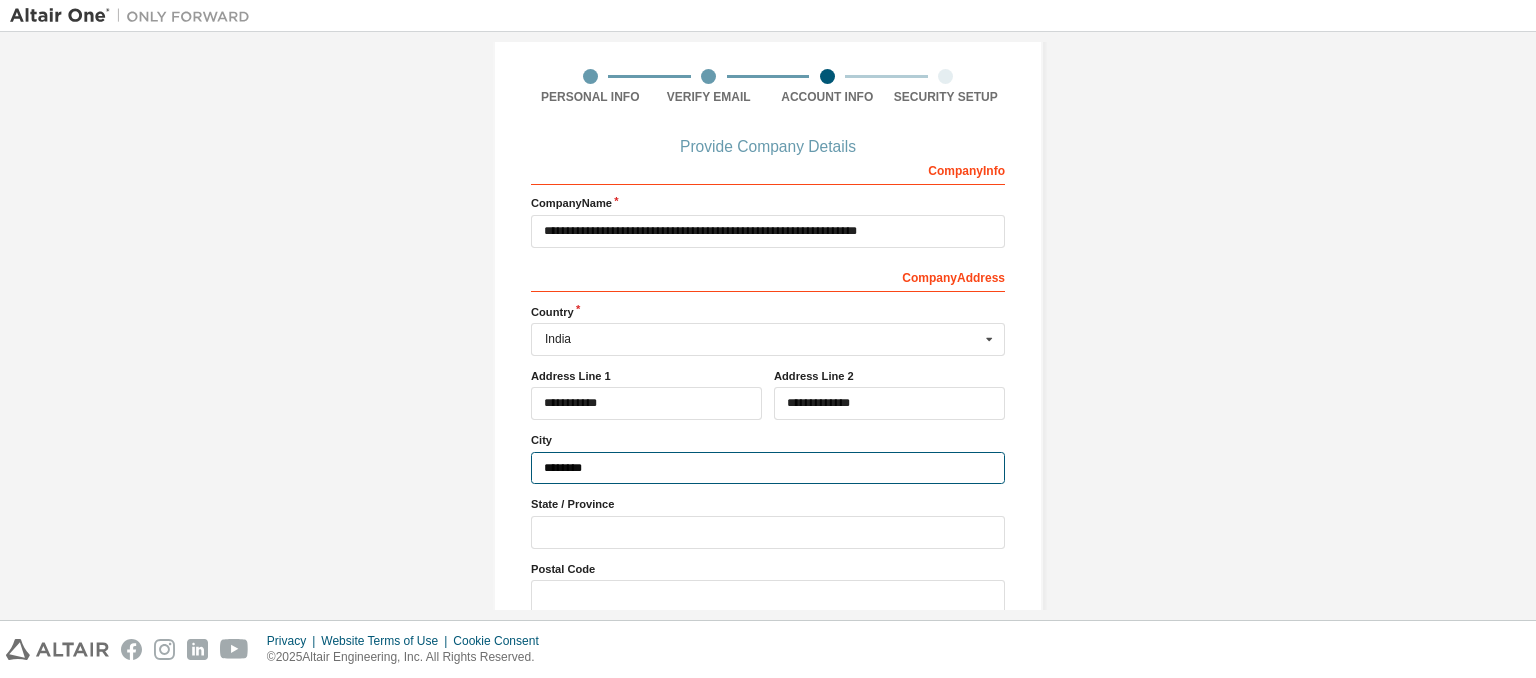 click on "********" at bounding box center (768, 468) 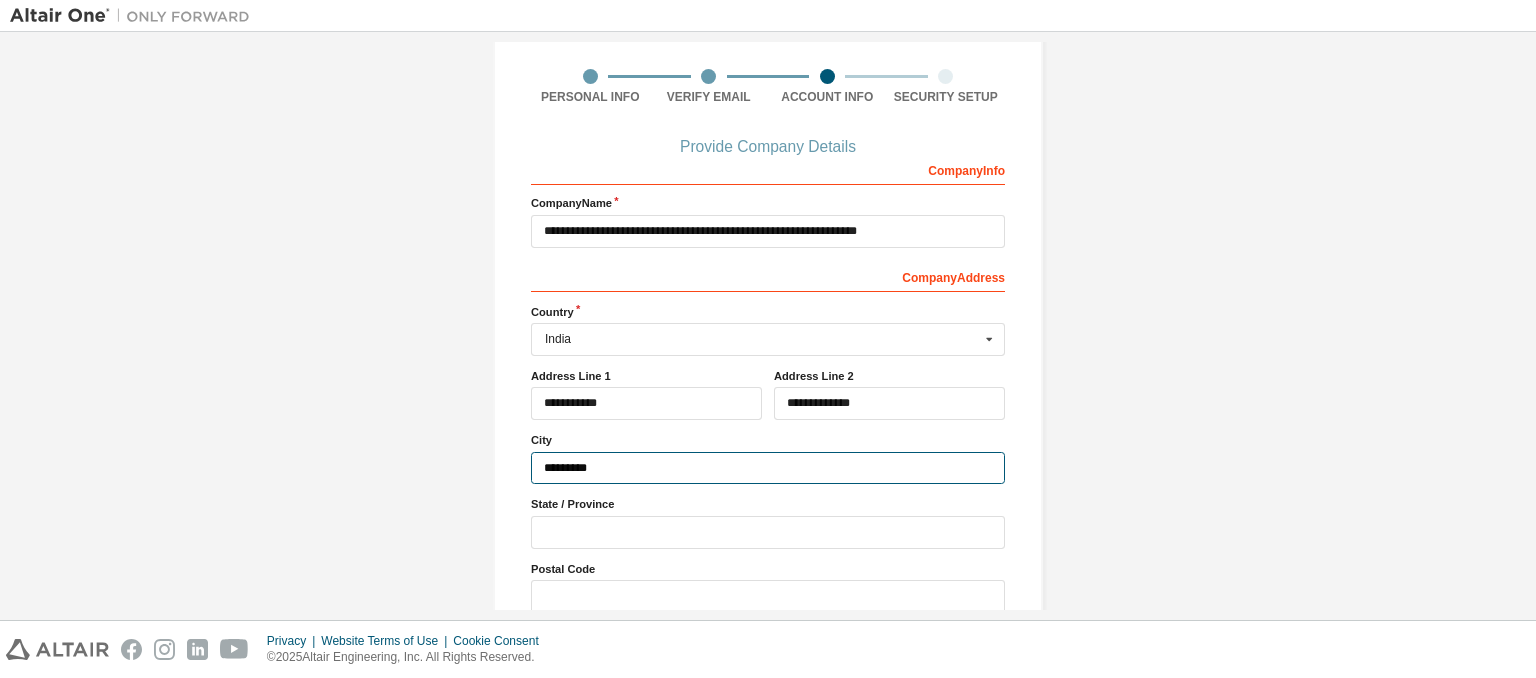 scroll, scrollTop: 232, scrollLeft: 0, axis: vertical 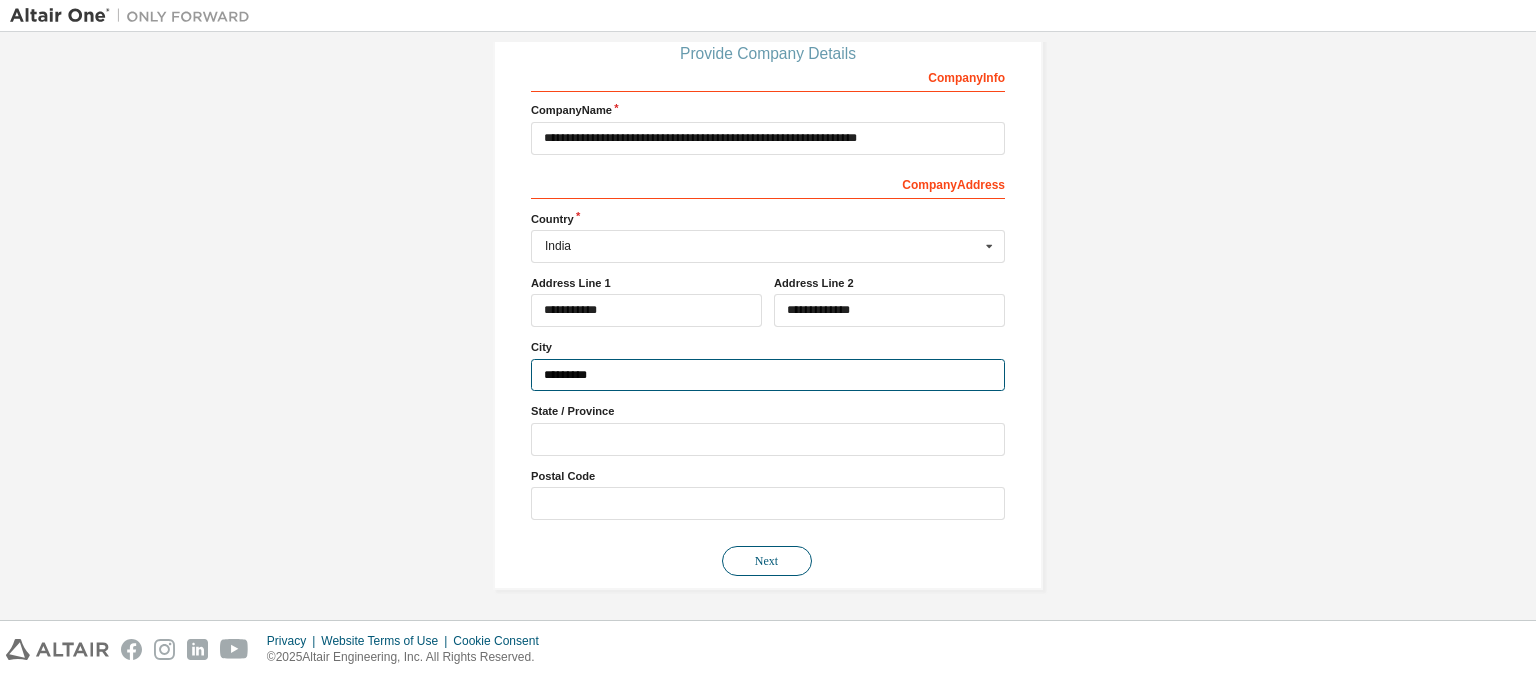 type on "********" 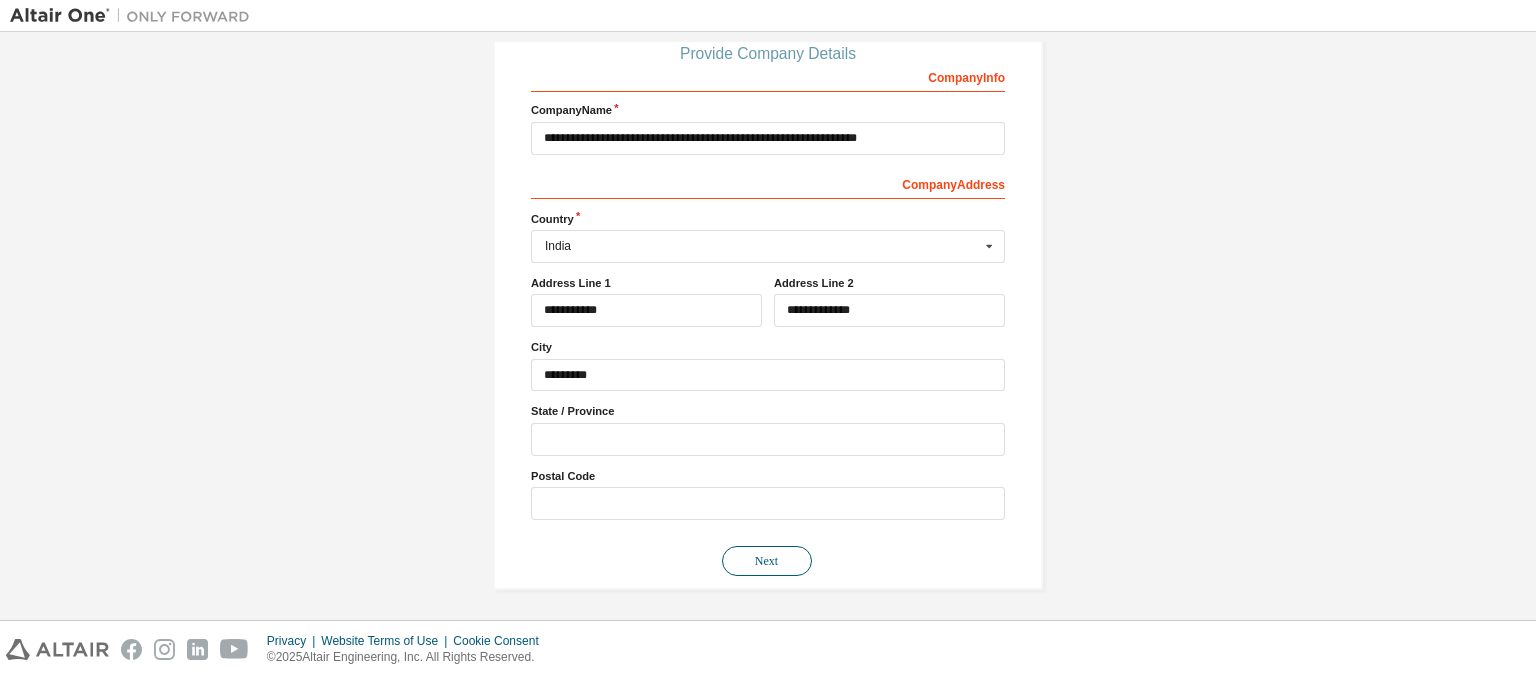click on "Next" at bounding box center [767, 561] 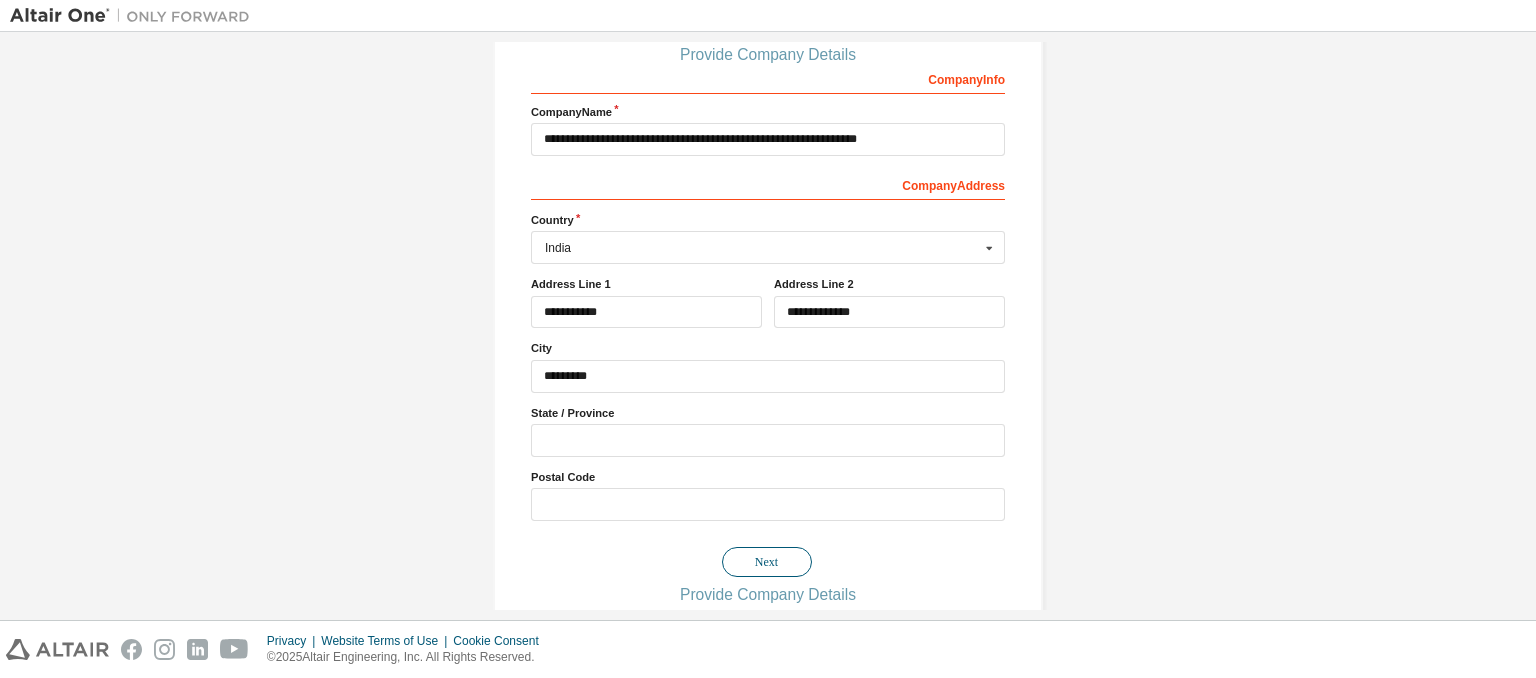 scroll, scrollTop: 0, scrollLeft: 0, axis: both 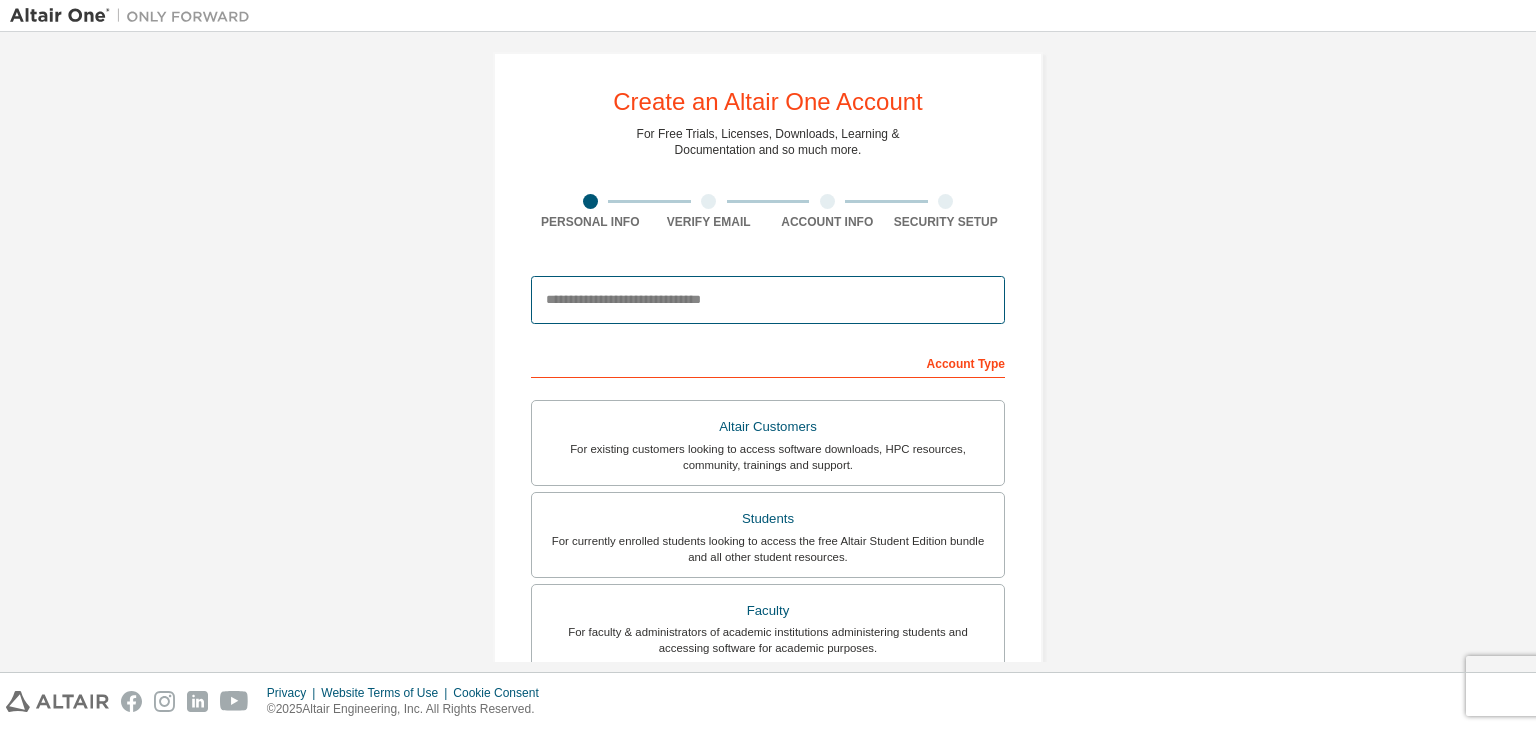 click at bounding box center (768, 300) 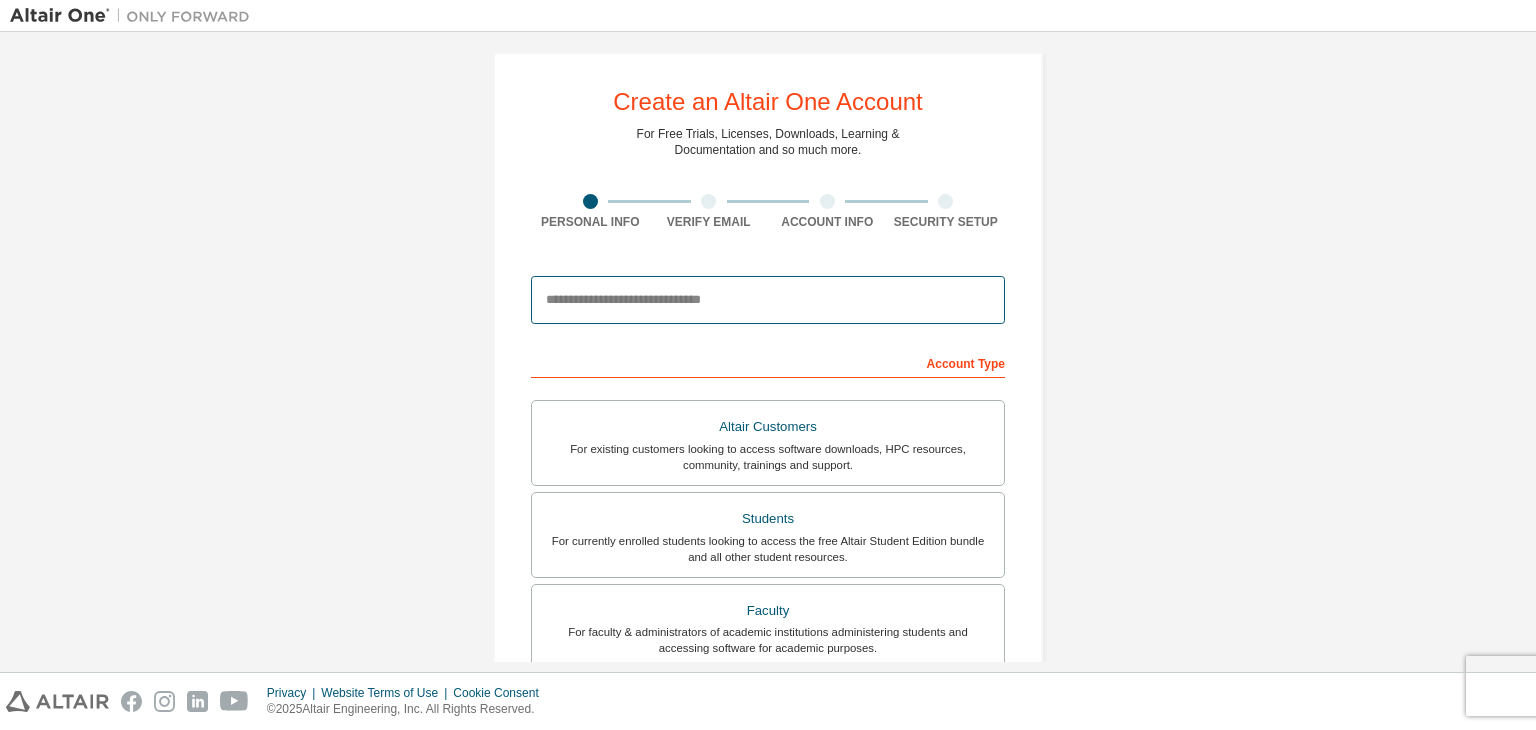 type on "**********" 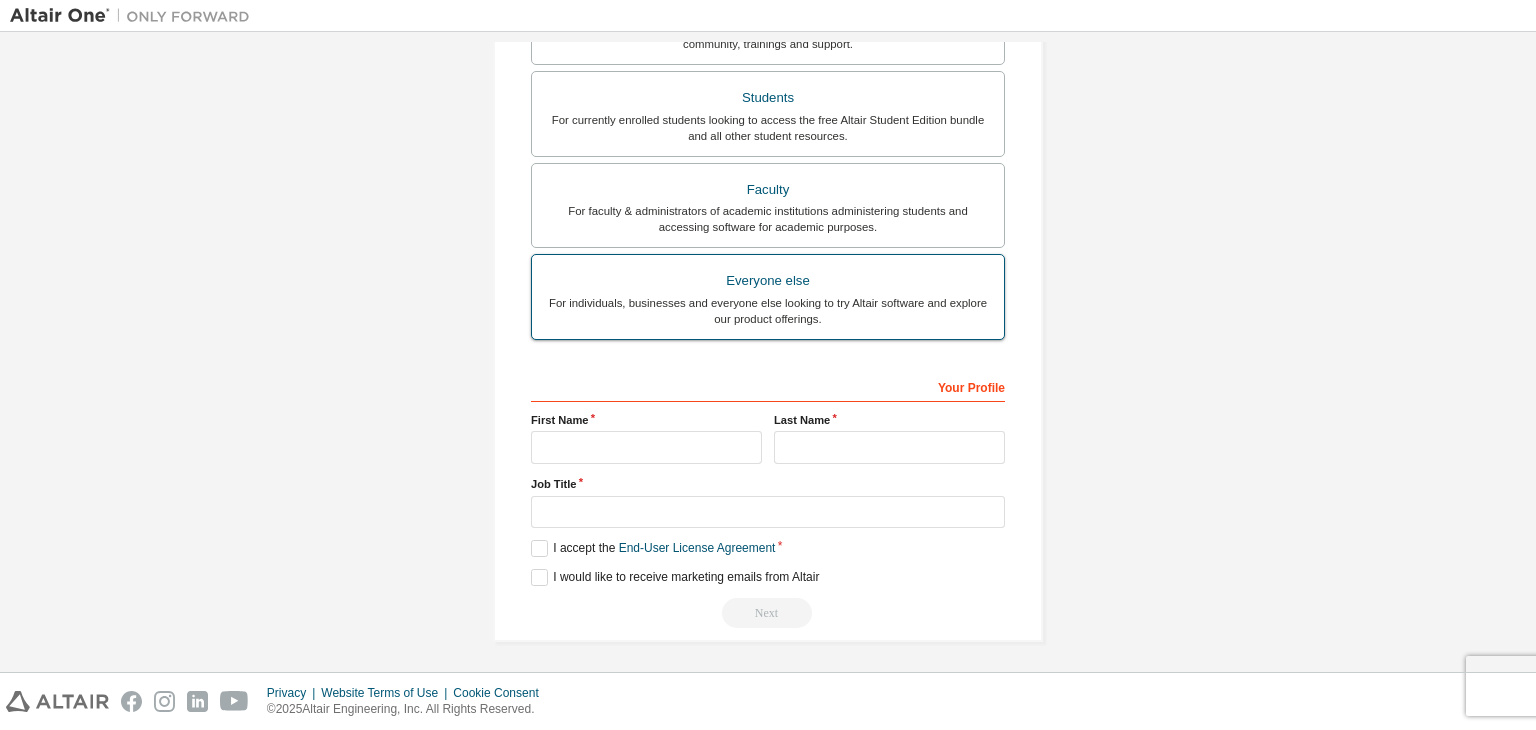 scroll, scrollTop: 497, scrollLeft: 0, axis: vertical 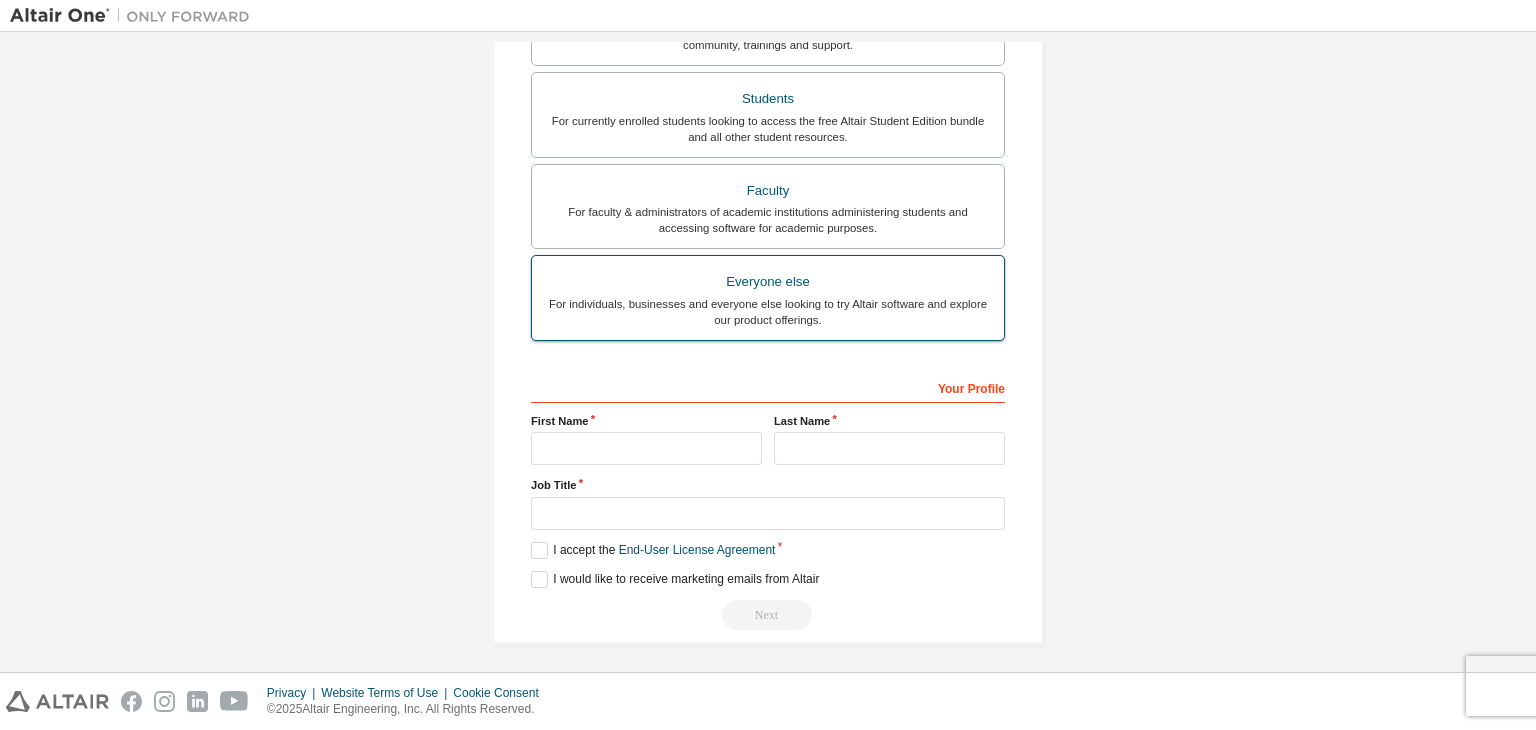 click on "For individuals, businesses and everyone else looking to try Altair software and explore our product offerings." at bounding box center (768, 312) 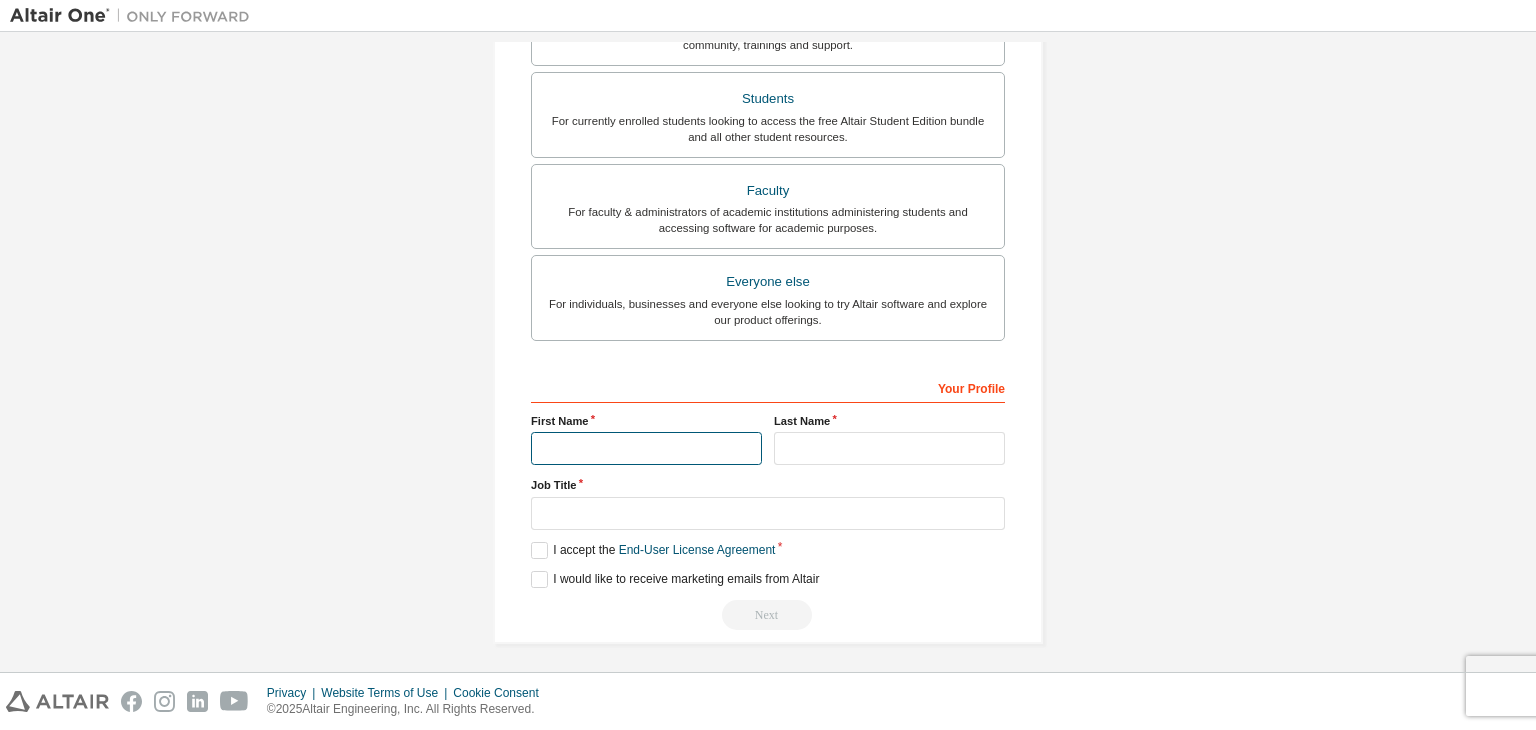 click at bounding box center (646, 448) 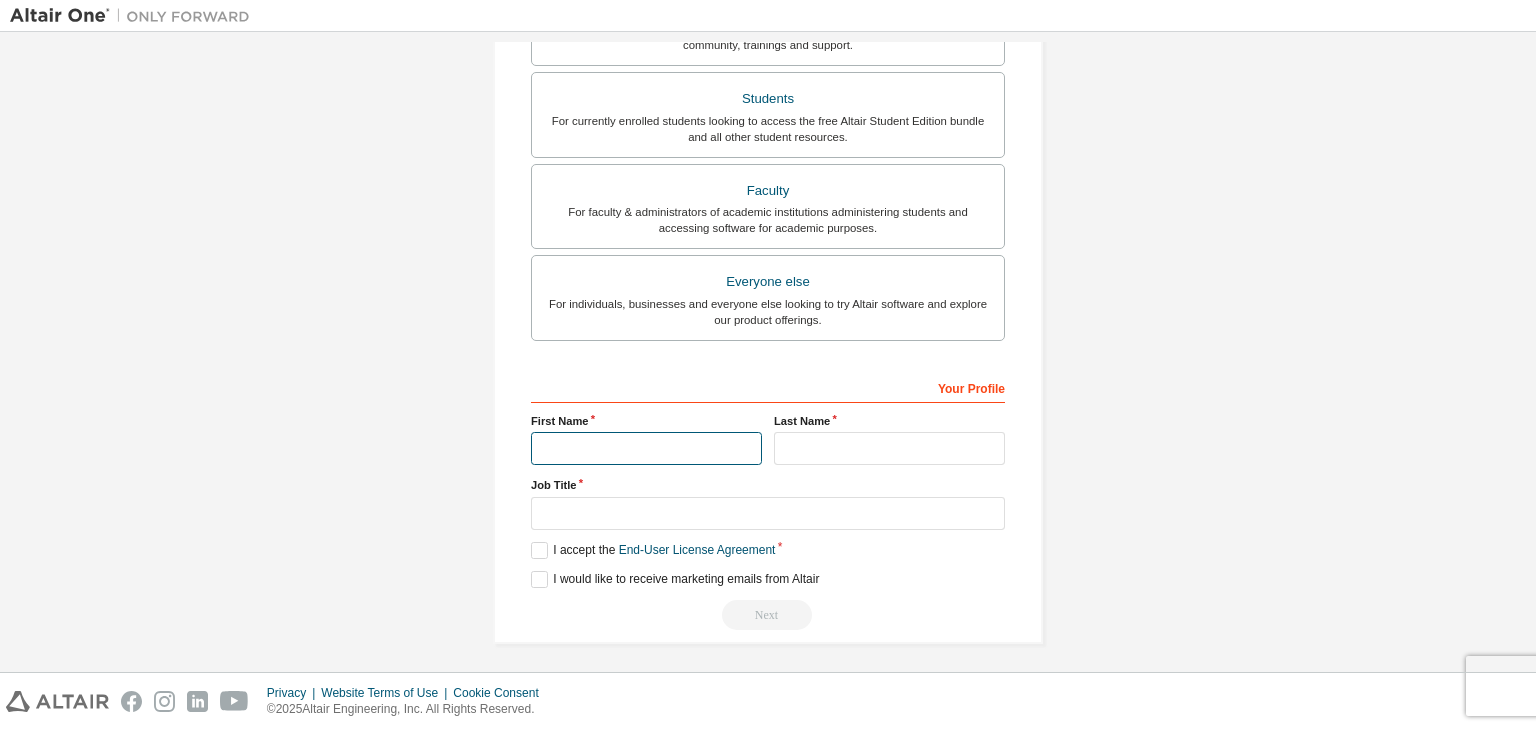 type on "******" 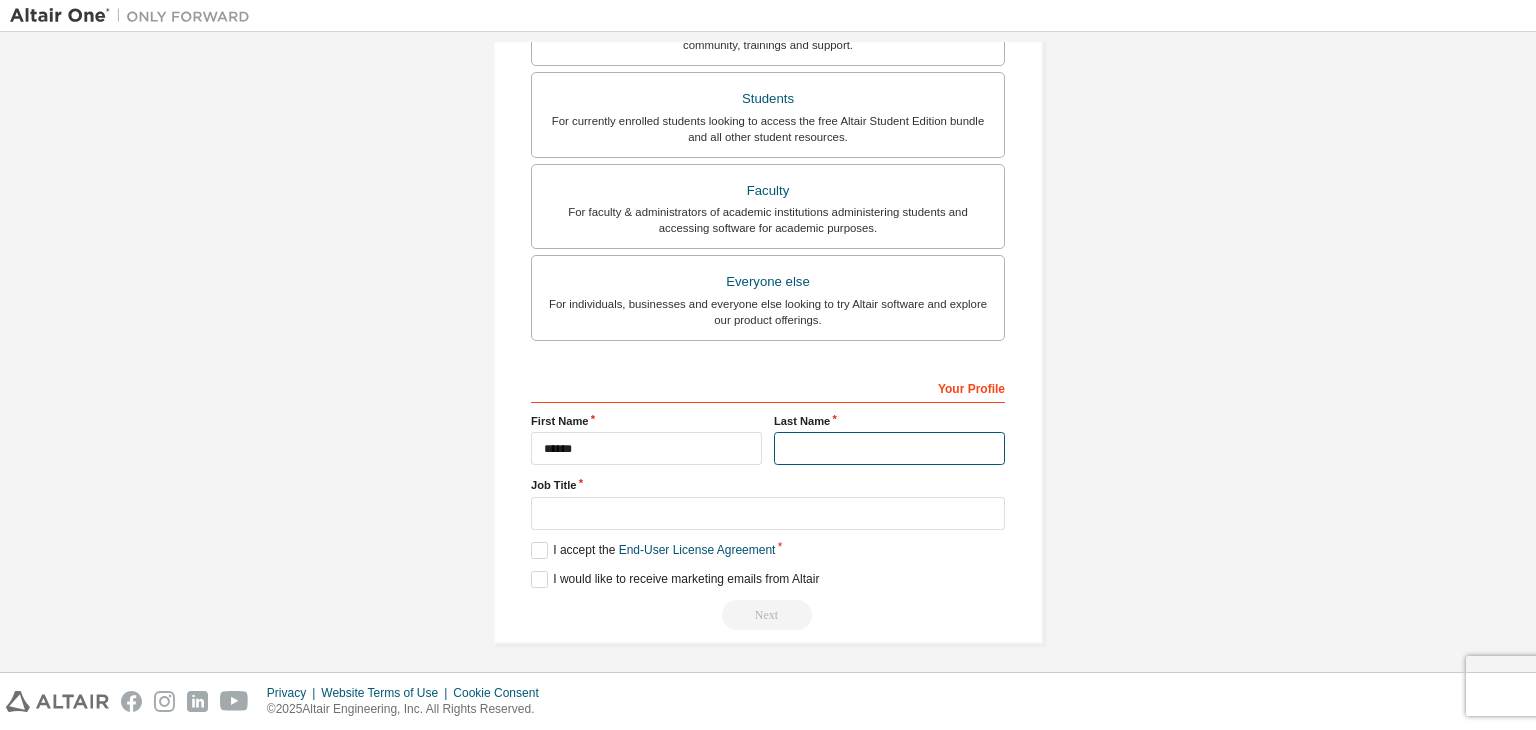 click at bounding box center (889, 448) 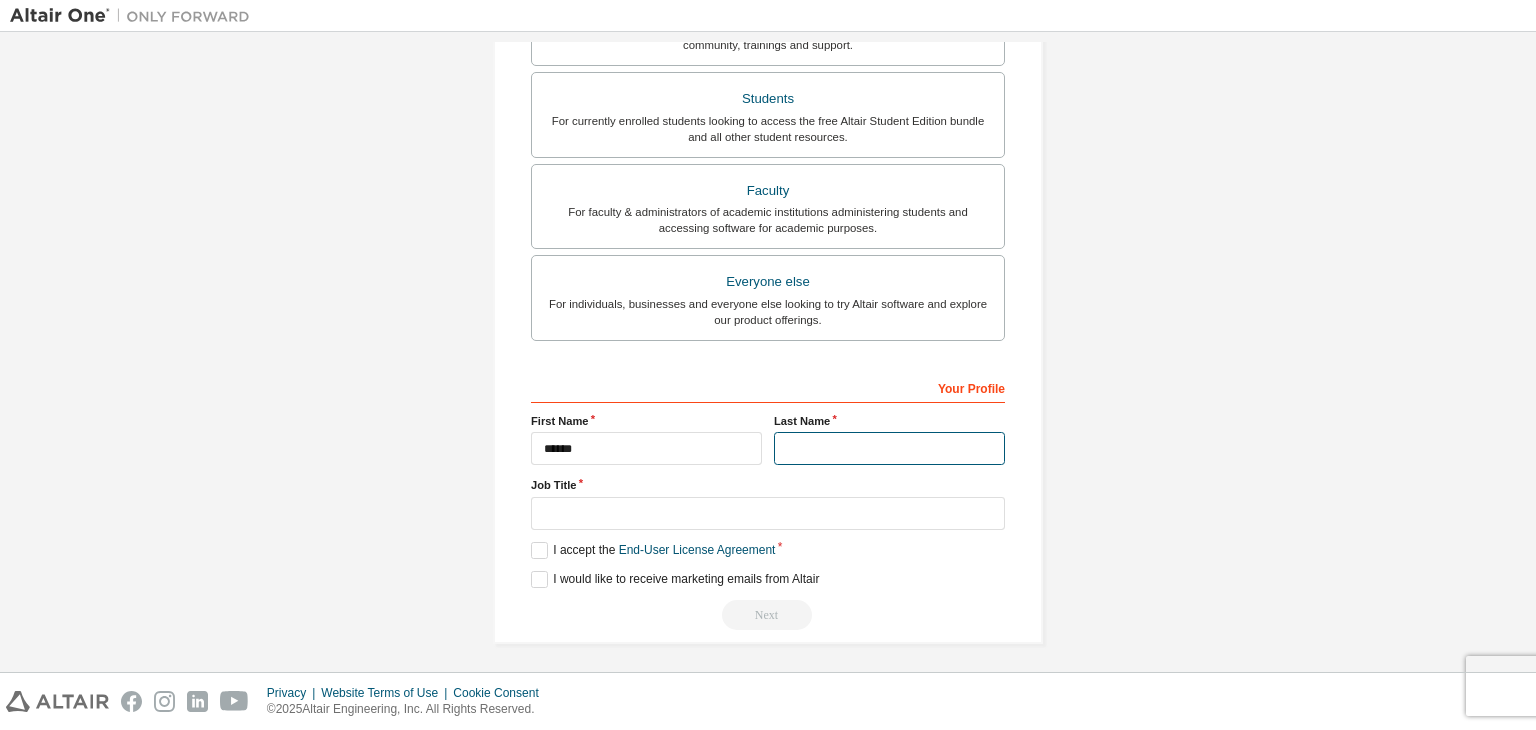 type on "******" 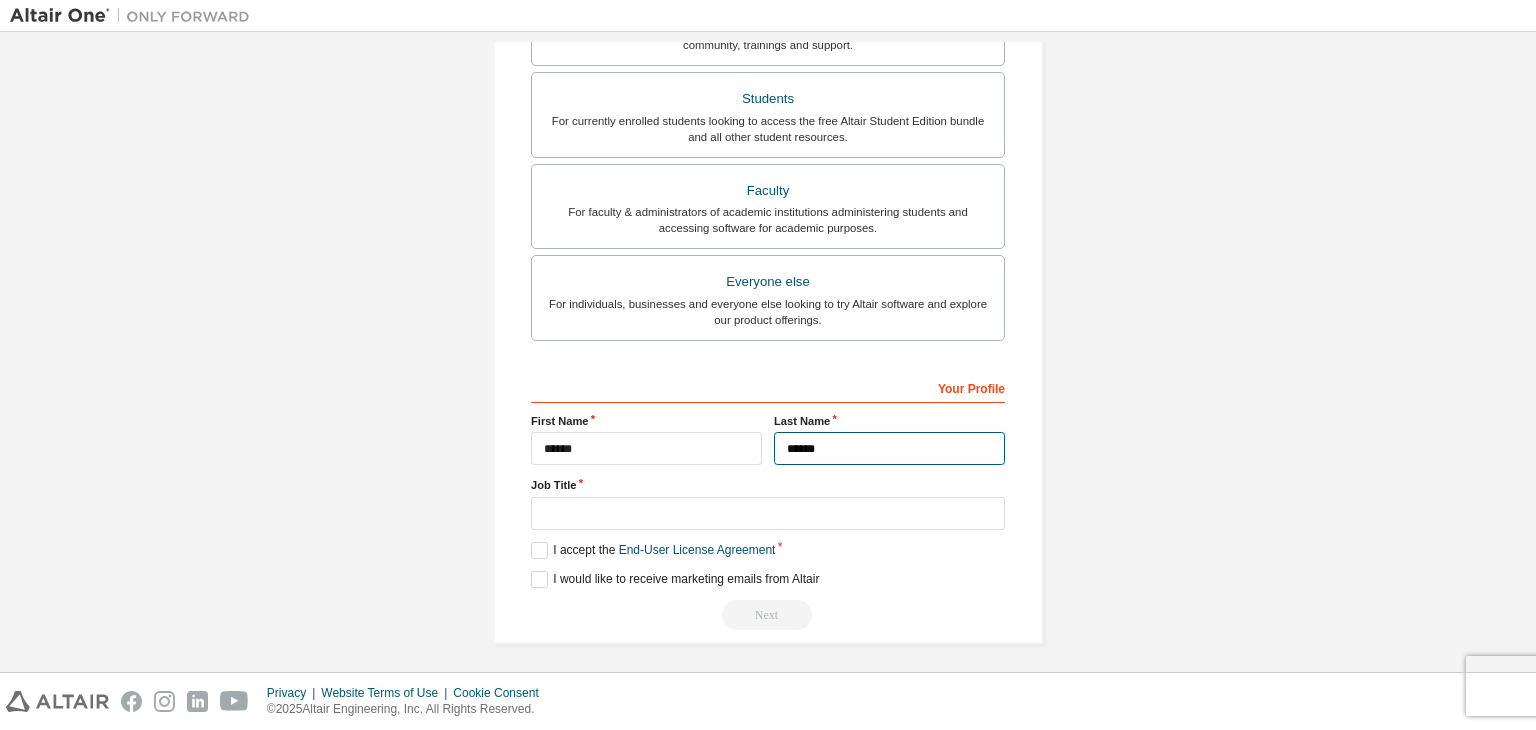 click on "******" at bounding box center (889, 448) 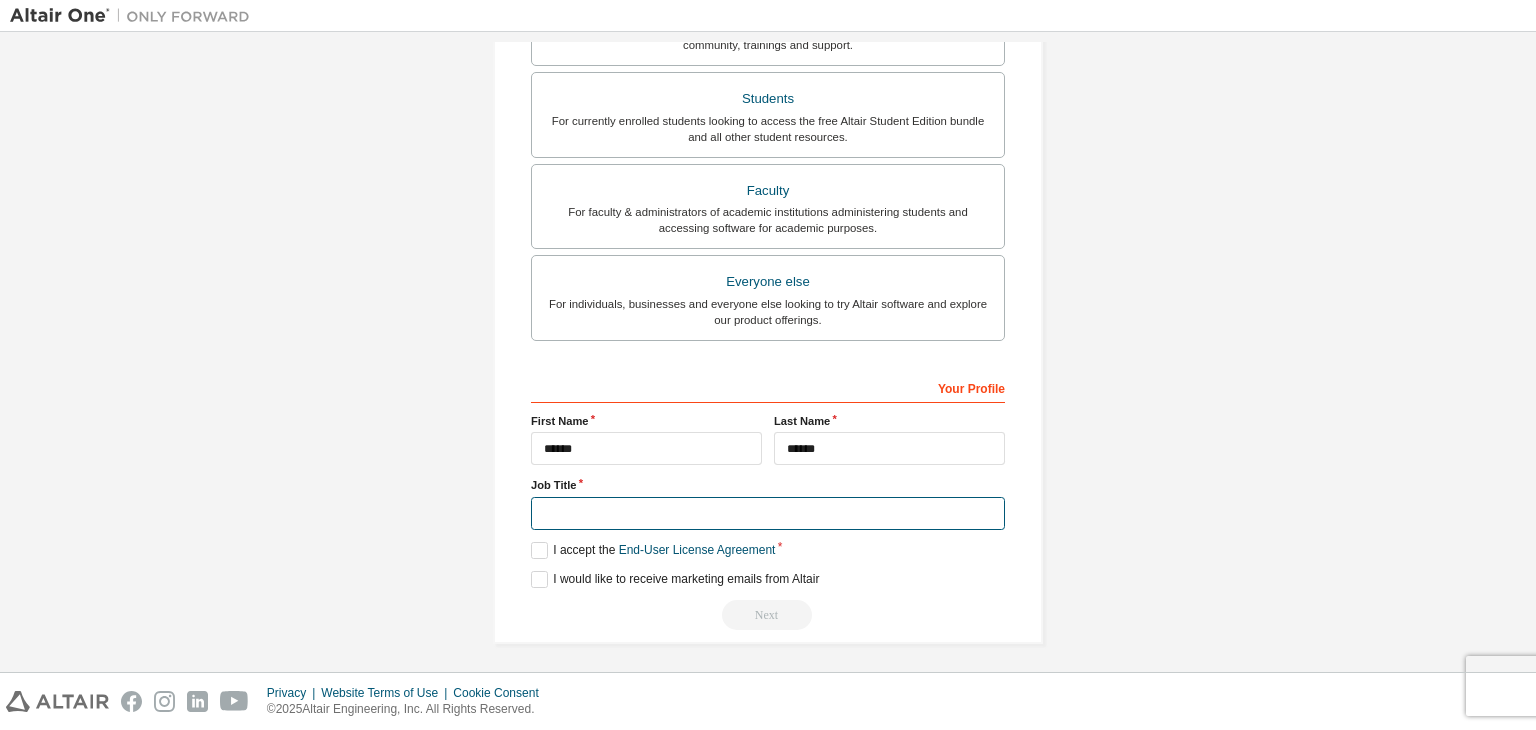 click at bounding box center (768, 513) 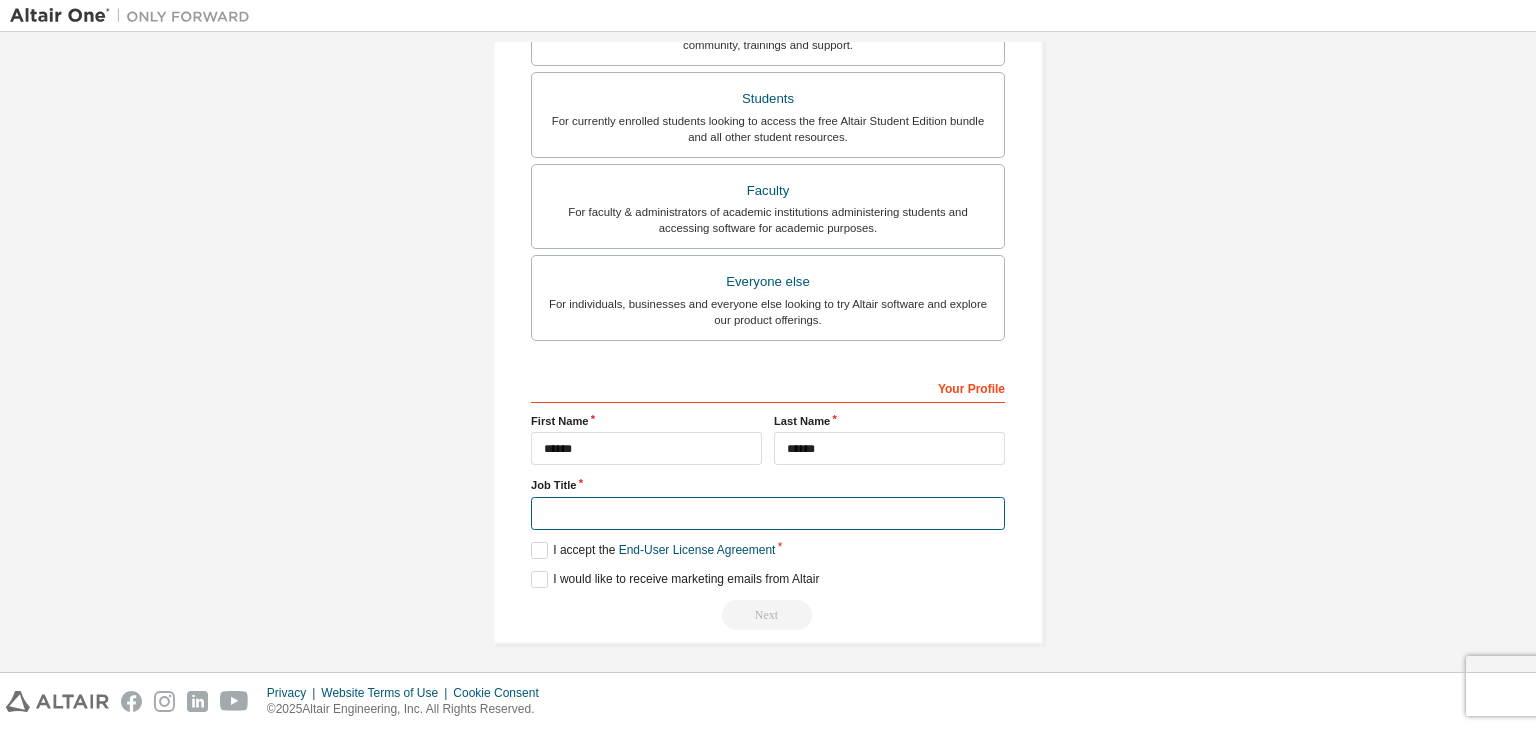 type on "*******" 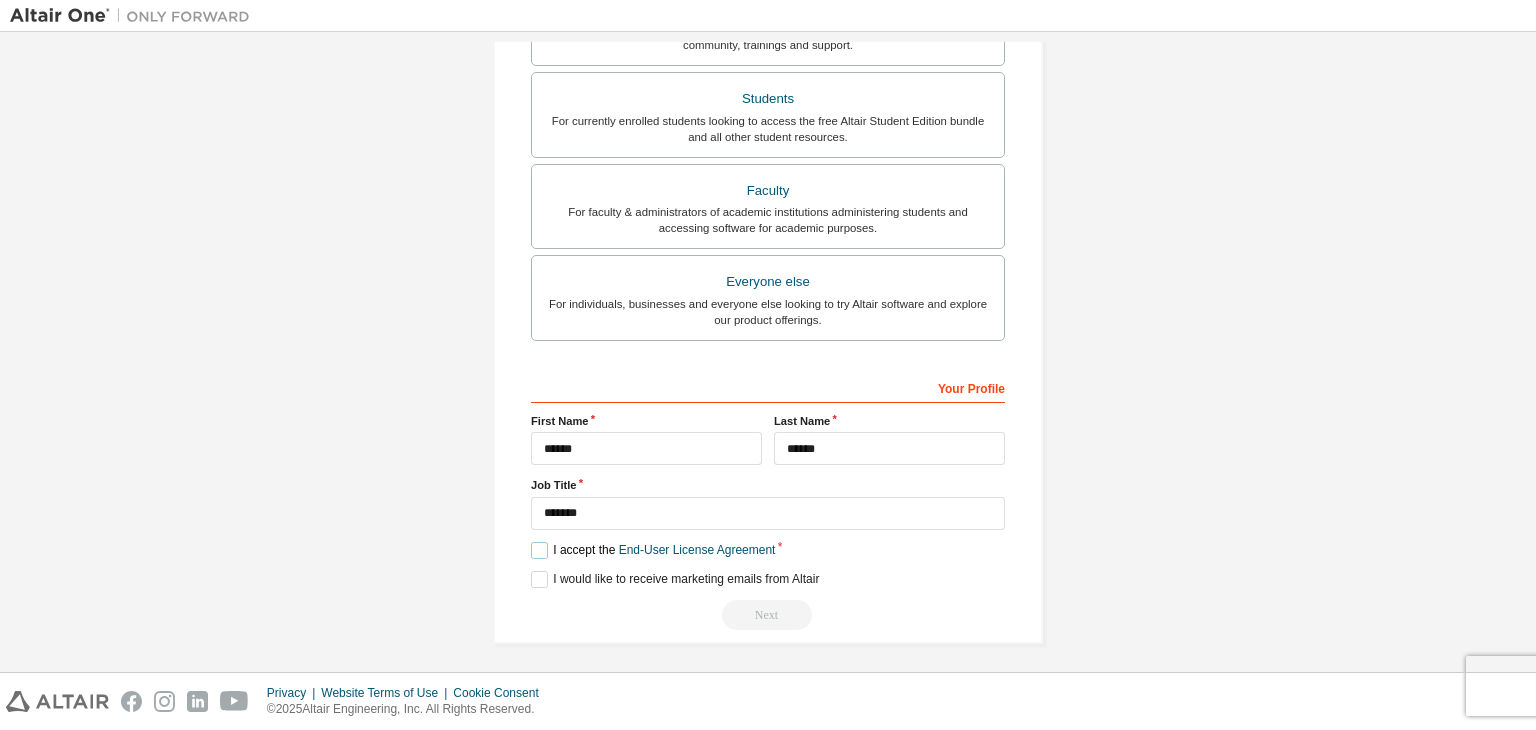 click on "I accept the    End-User License Agreement" at bounding box center (653, 550) 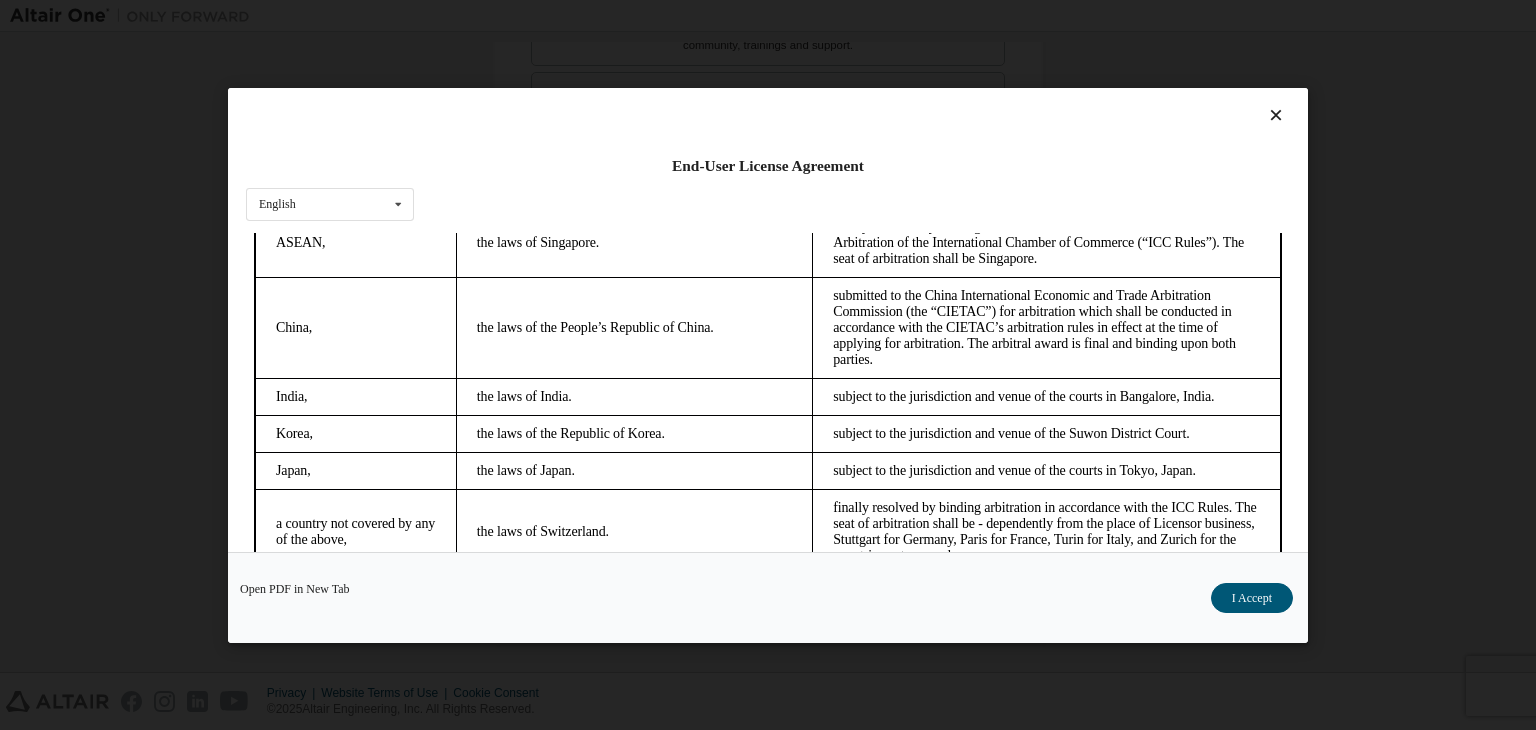 scroll, scrollTop: 5615, scrollLeft: 0, axis: vertical 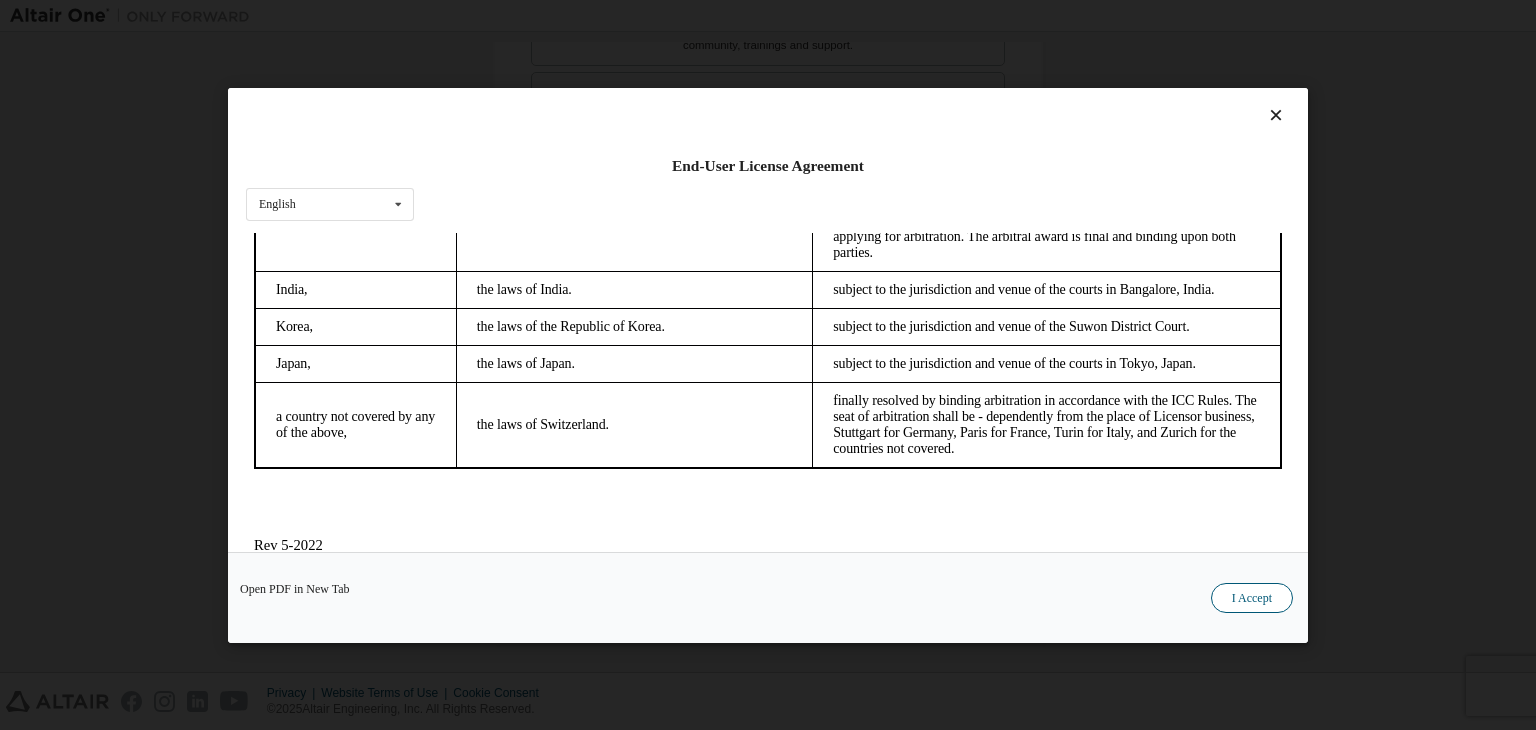 click on "I Accept" at bounding box center (1252, 598) 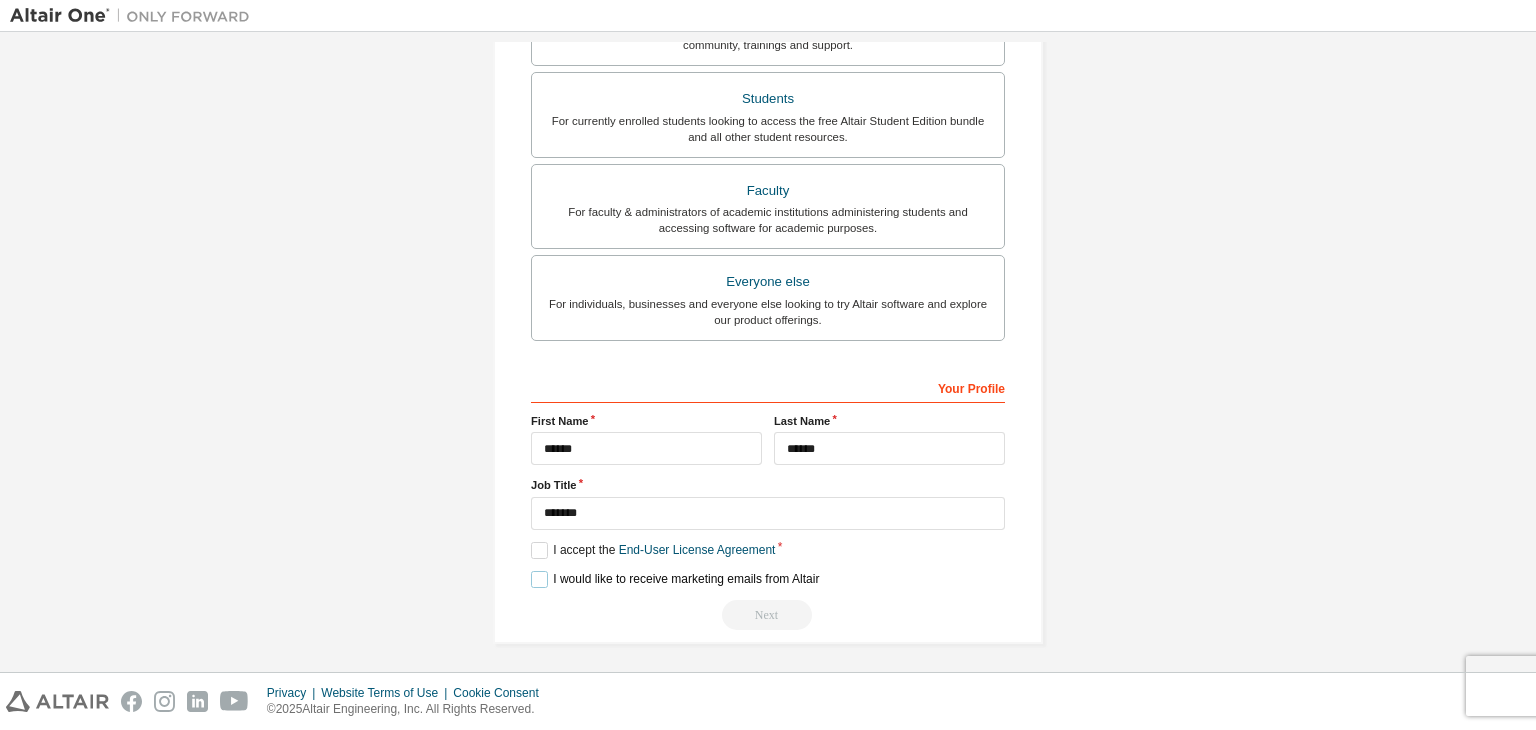 click on "I would like to receive marketing emails from Altair" at bounding box center [675, 579] 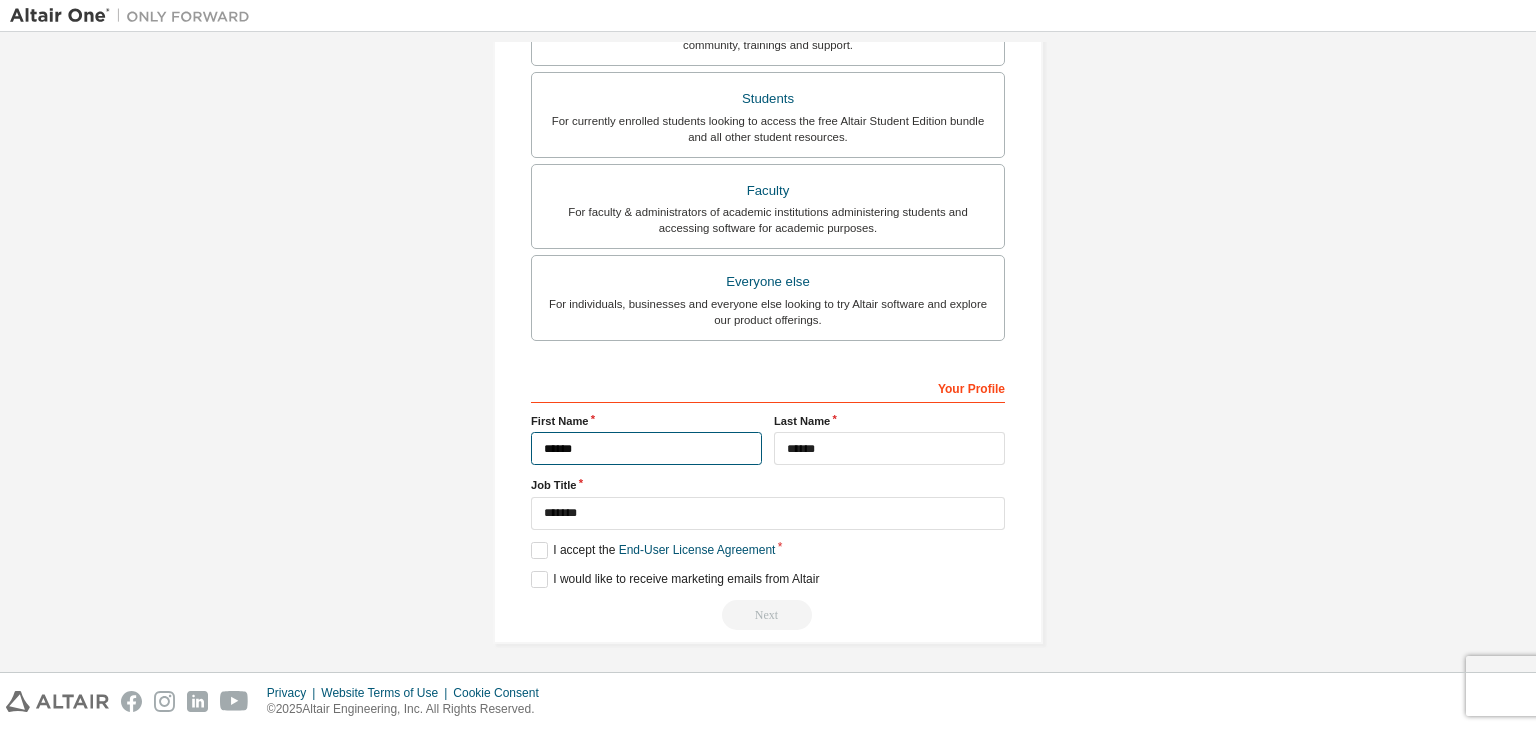 click on "******" at bounding box center (646, 448) 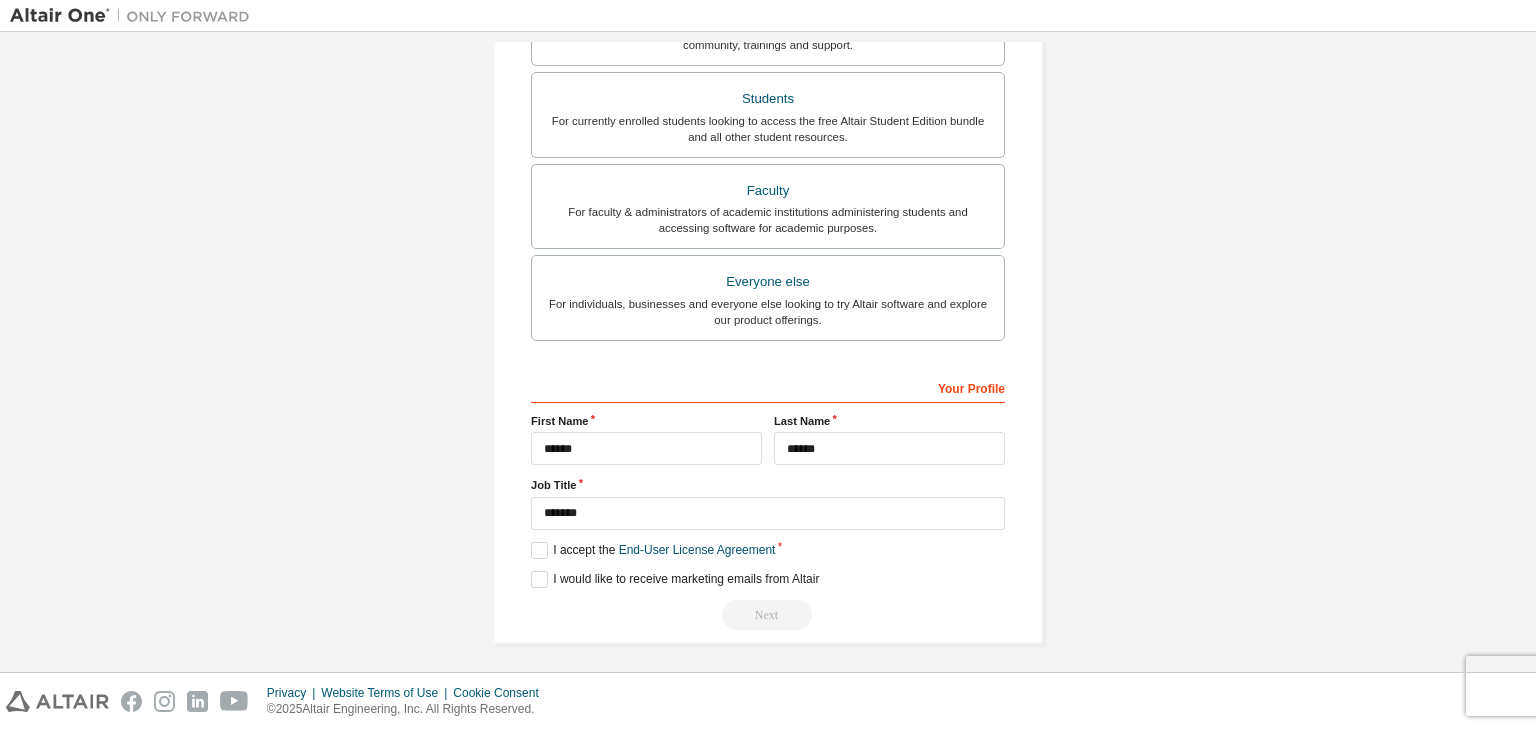 click on "**********" at bounding box center (768, 106) 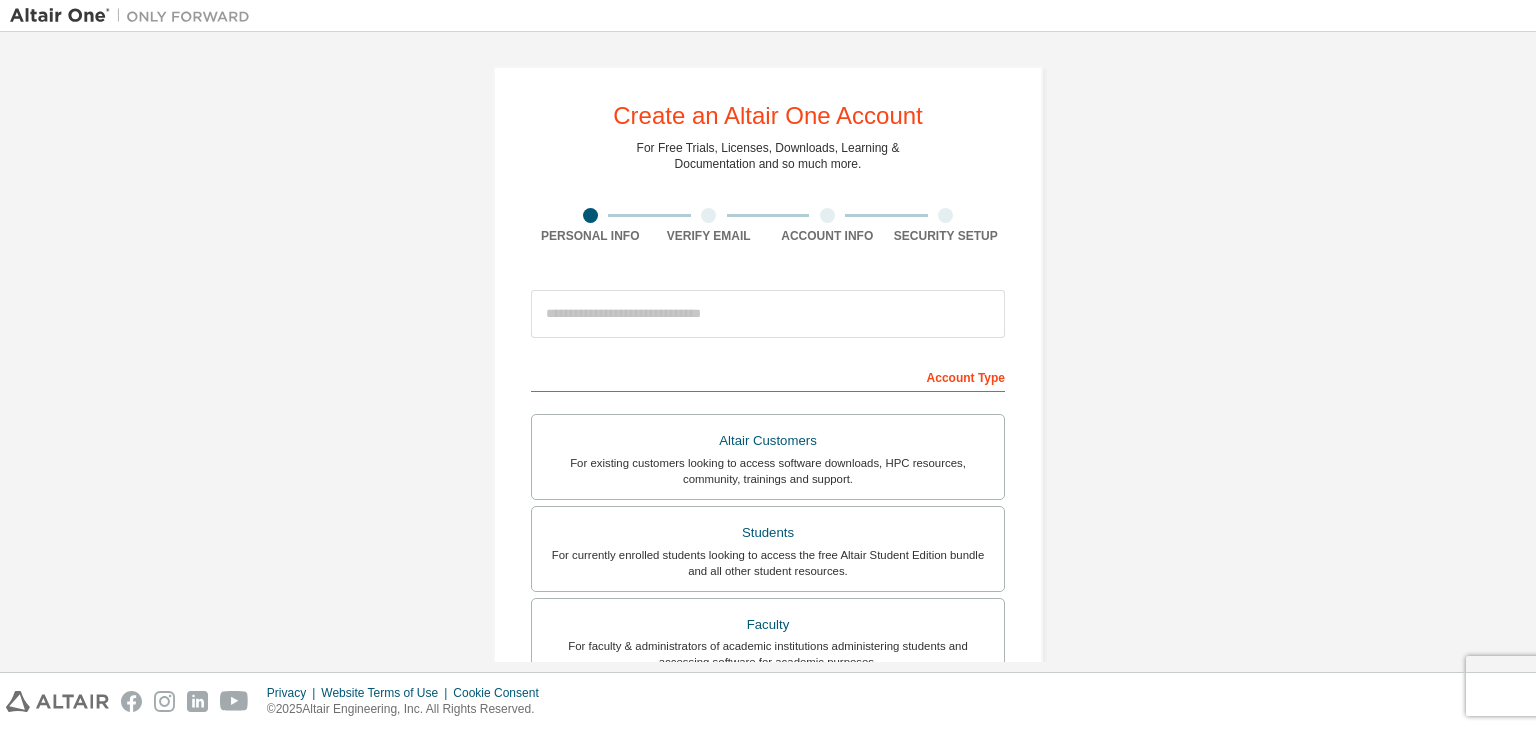 scroll, scrollTop: 0, scrollLeft: 0, axis: both 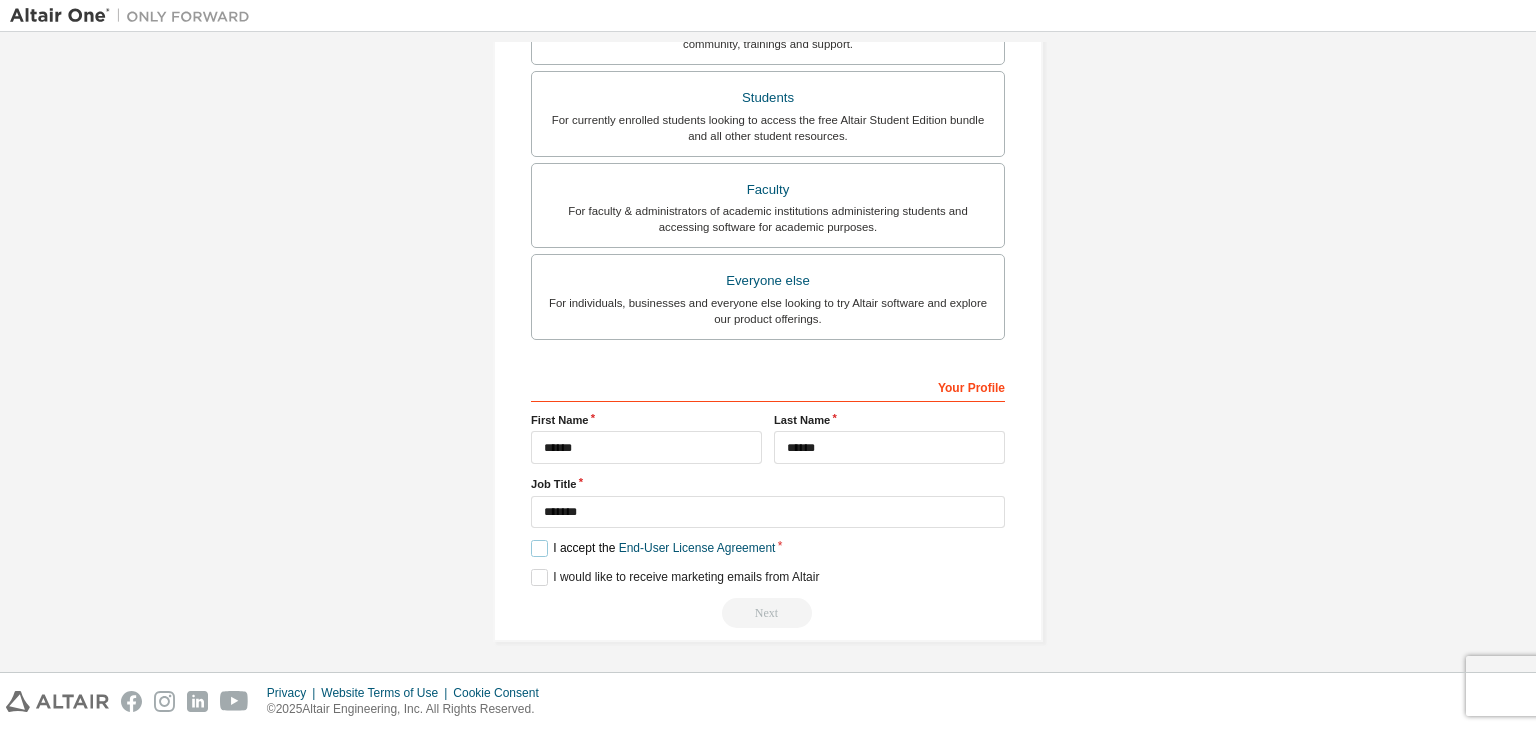 click on "I accept the    End-User License Agreement" at bounding box center [653, 548] 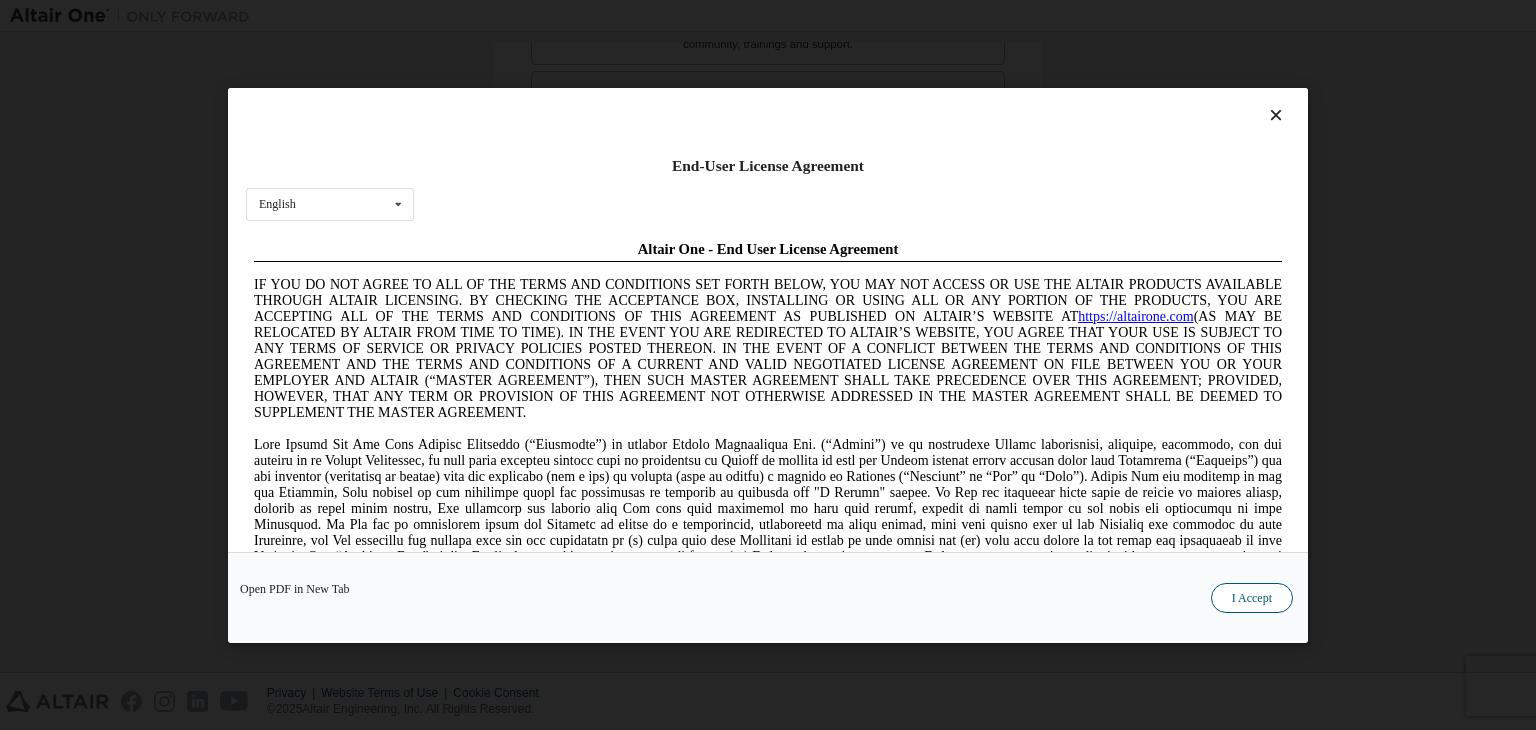 scroll, scrollTop: 0, scrollLeft: 0, axis: both 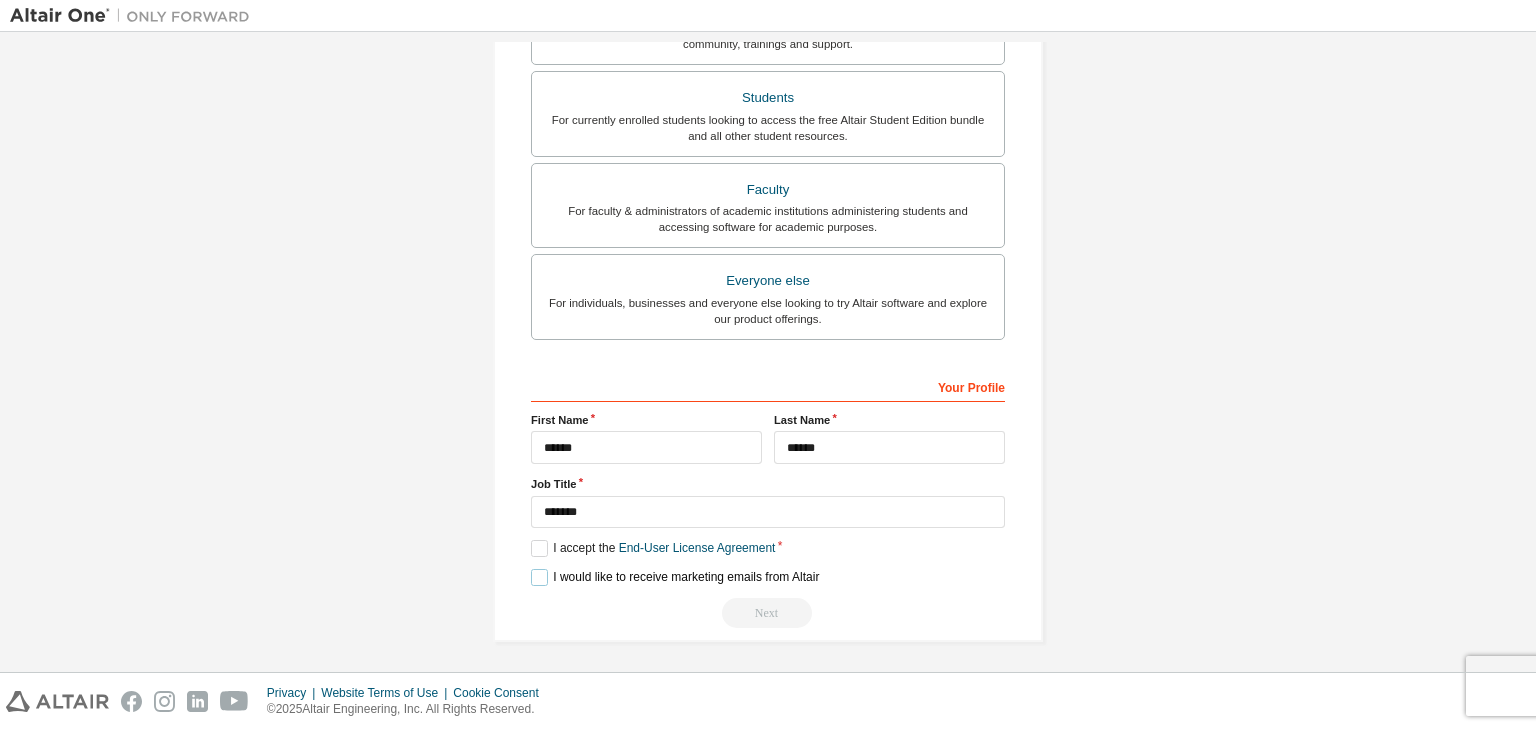 click on "I would like to receive marketing emails from Altair" at bounding box center [675, 577] 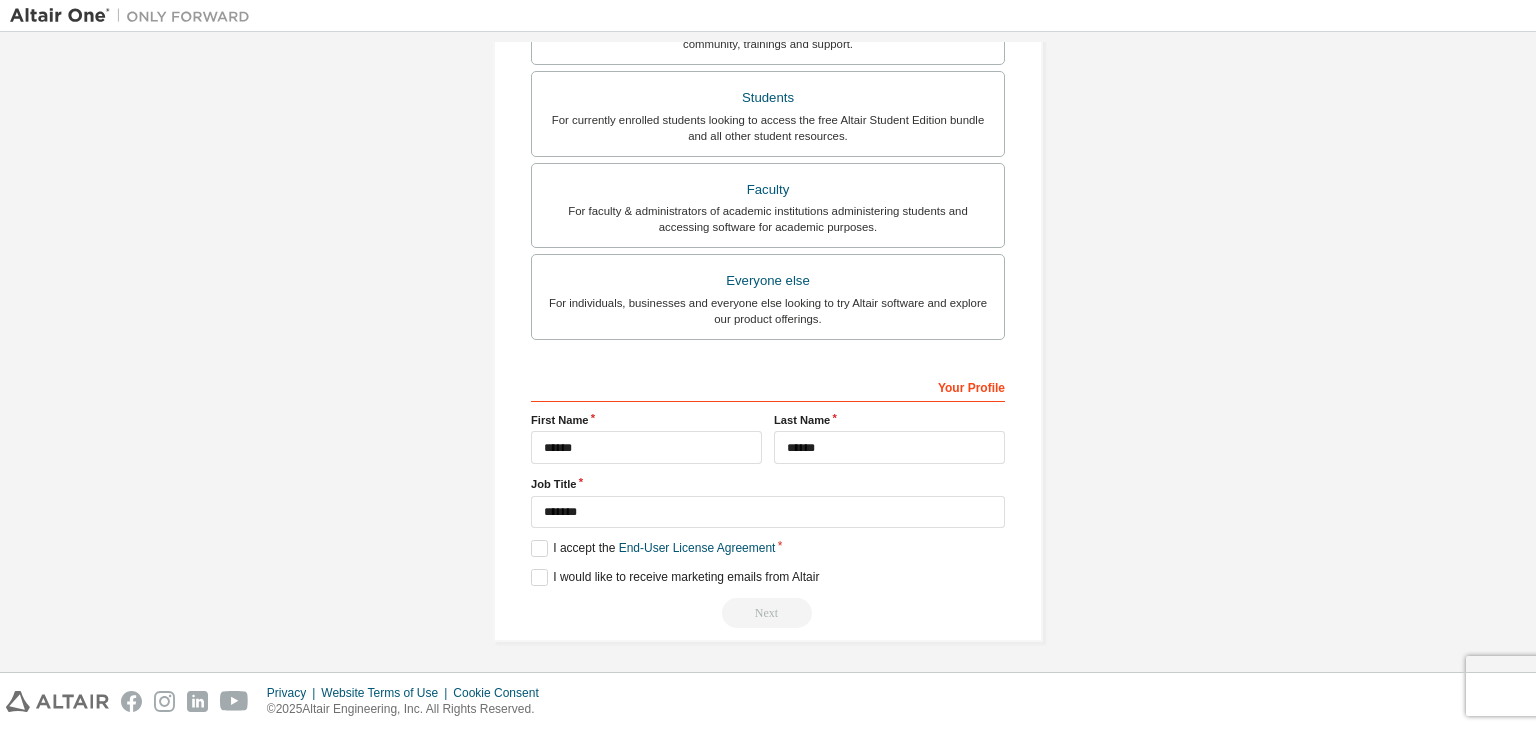 click on "Next" at bounding box center [768, 613] 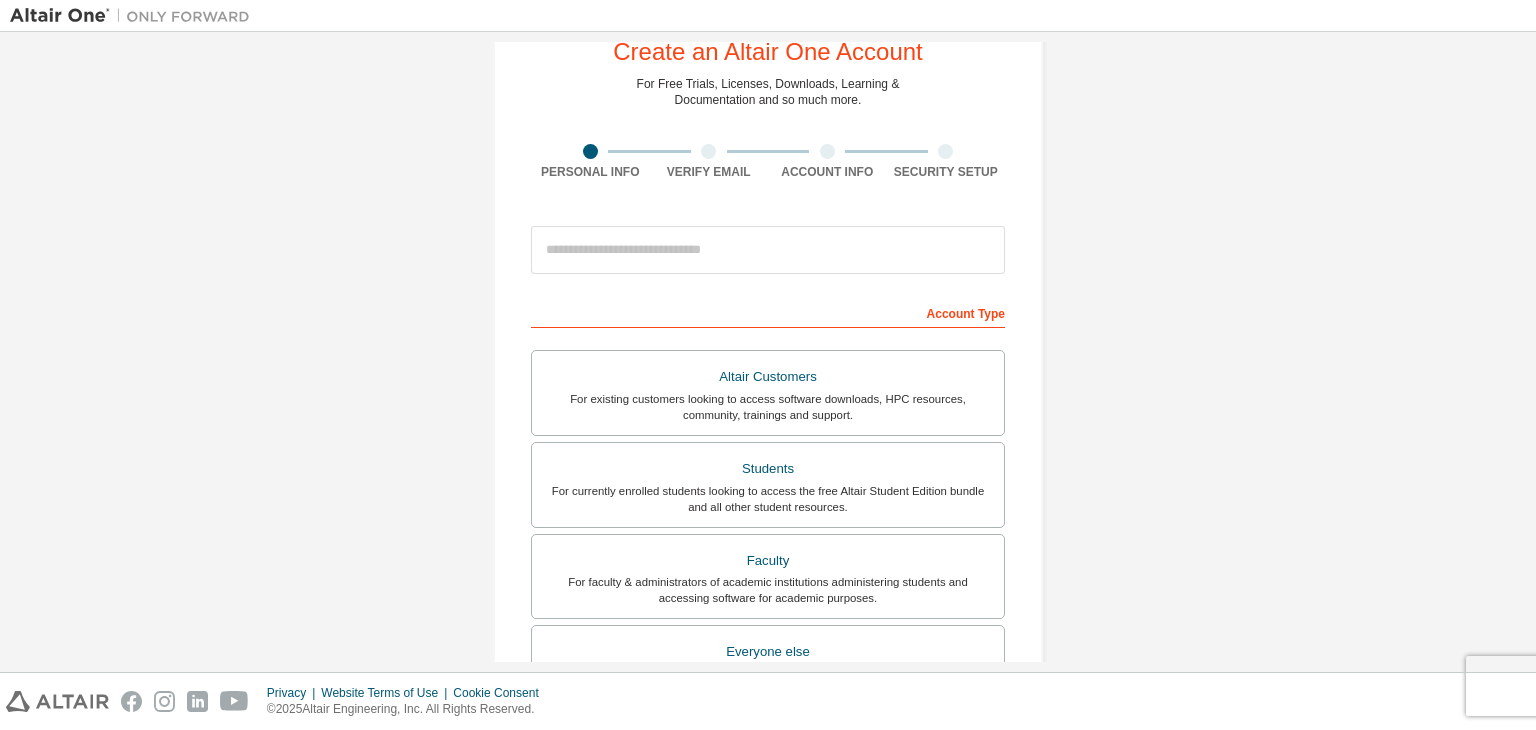 scroll, scrollTop: 55, scrollLeft: 0, axis: vertical 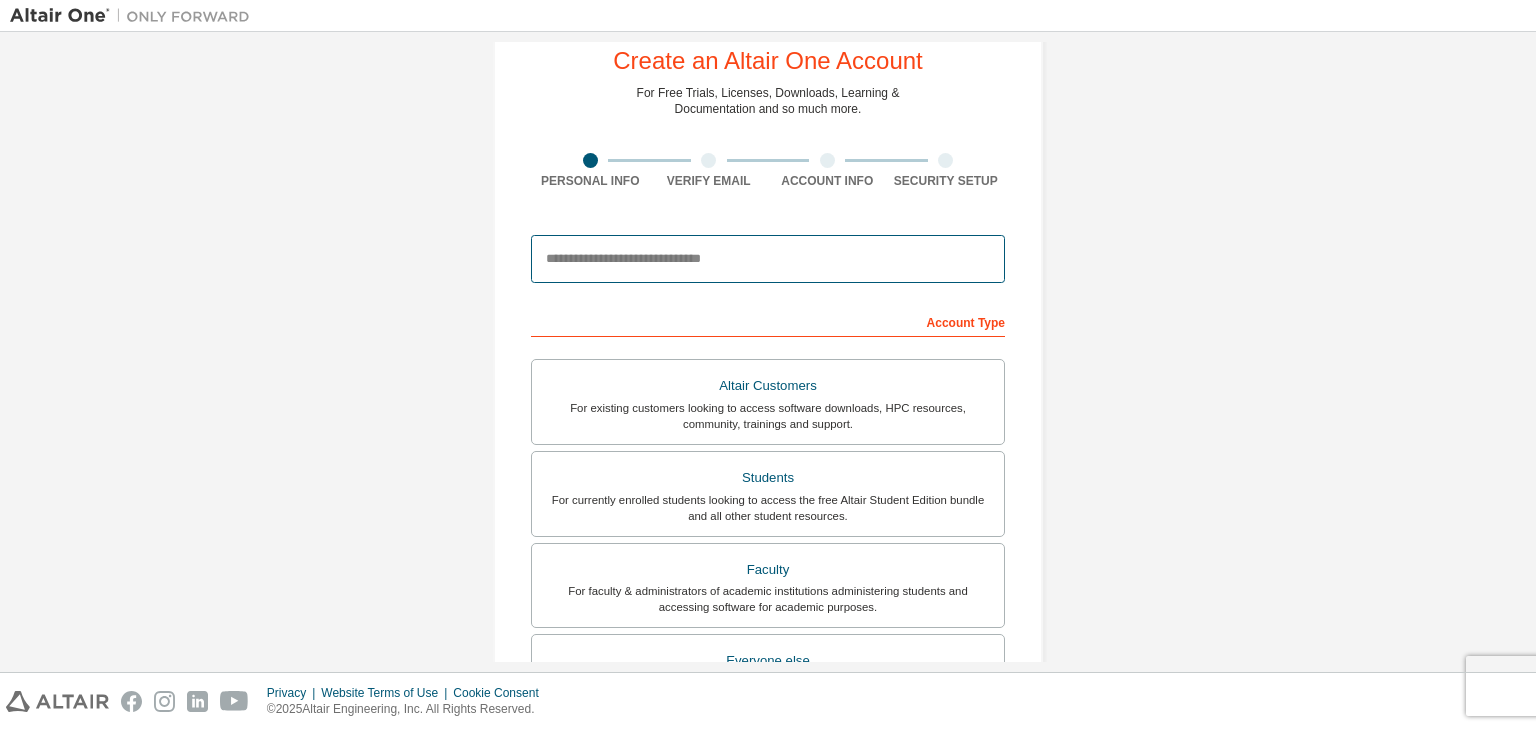 click at bounding box center [768, 259] 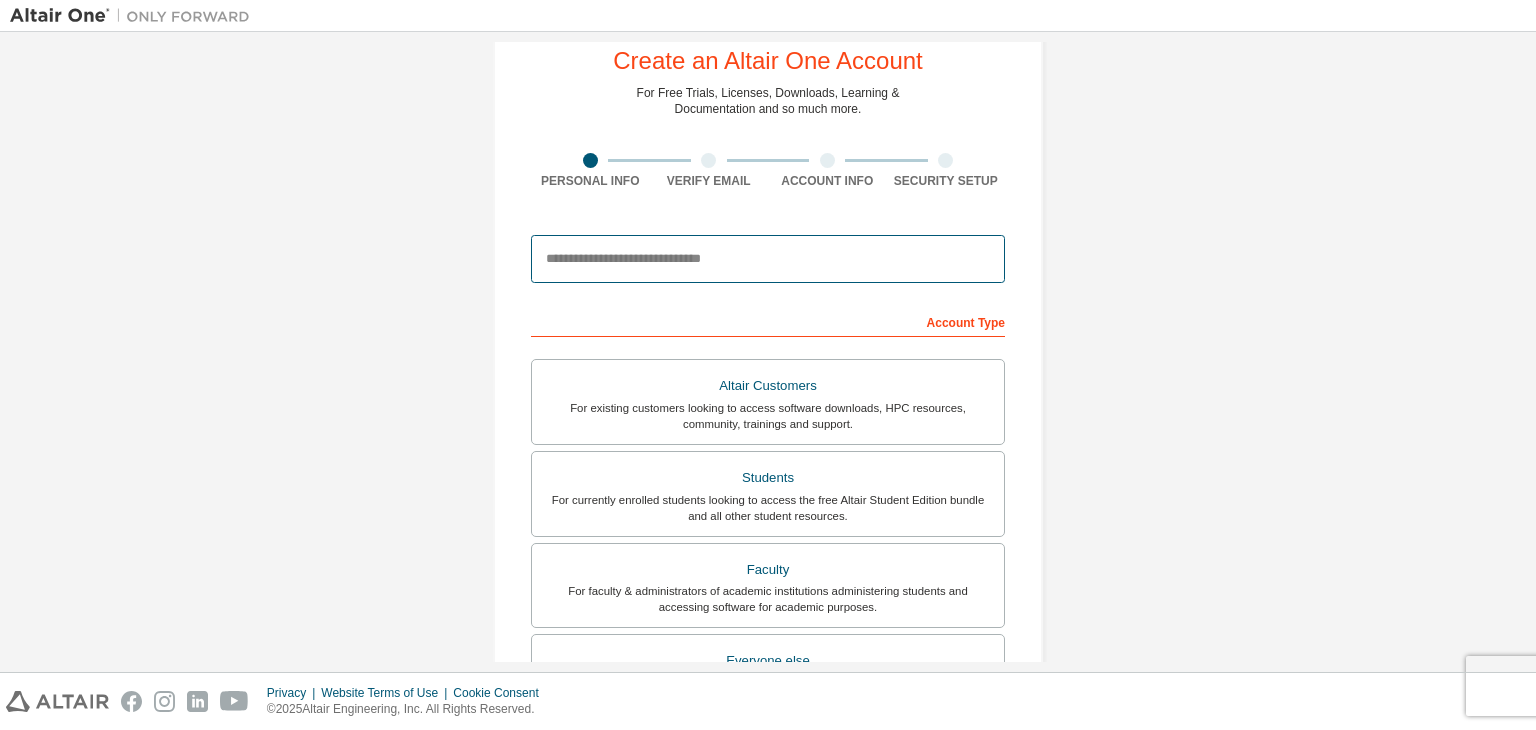 type on "**********" 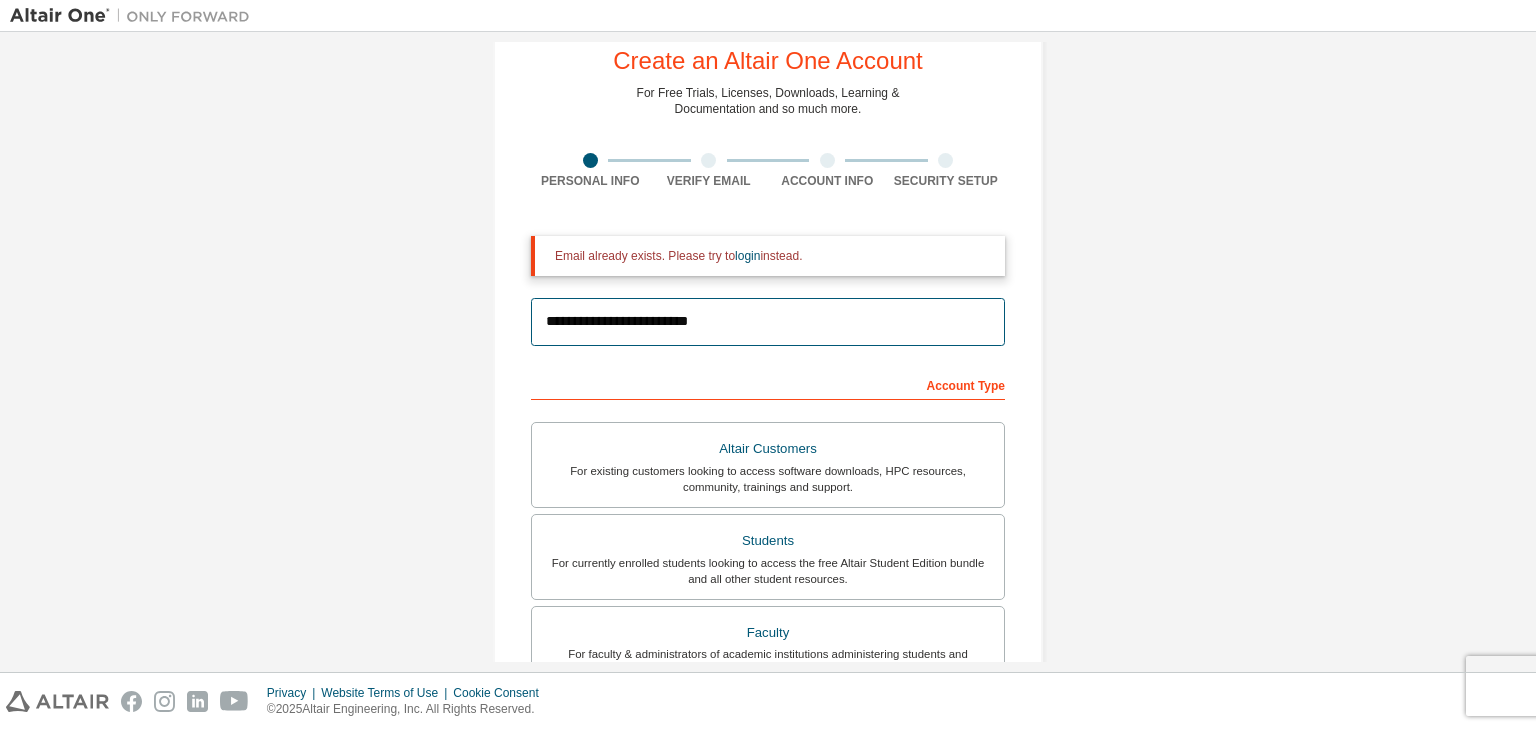 click on "**********" at bounding box center [768, 653] 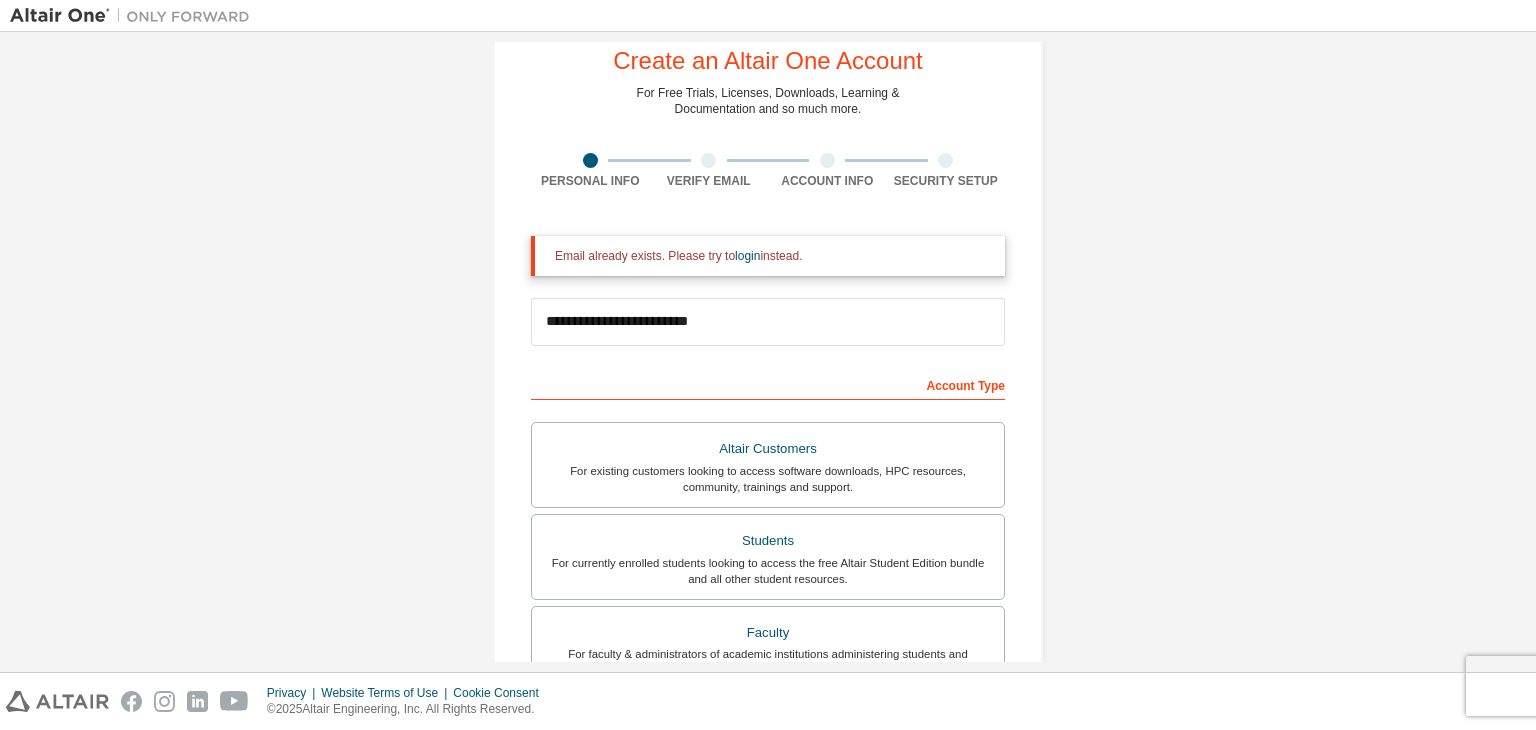 click at bounding box center (945, 160) 